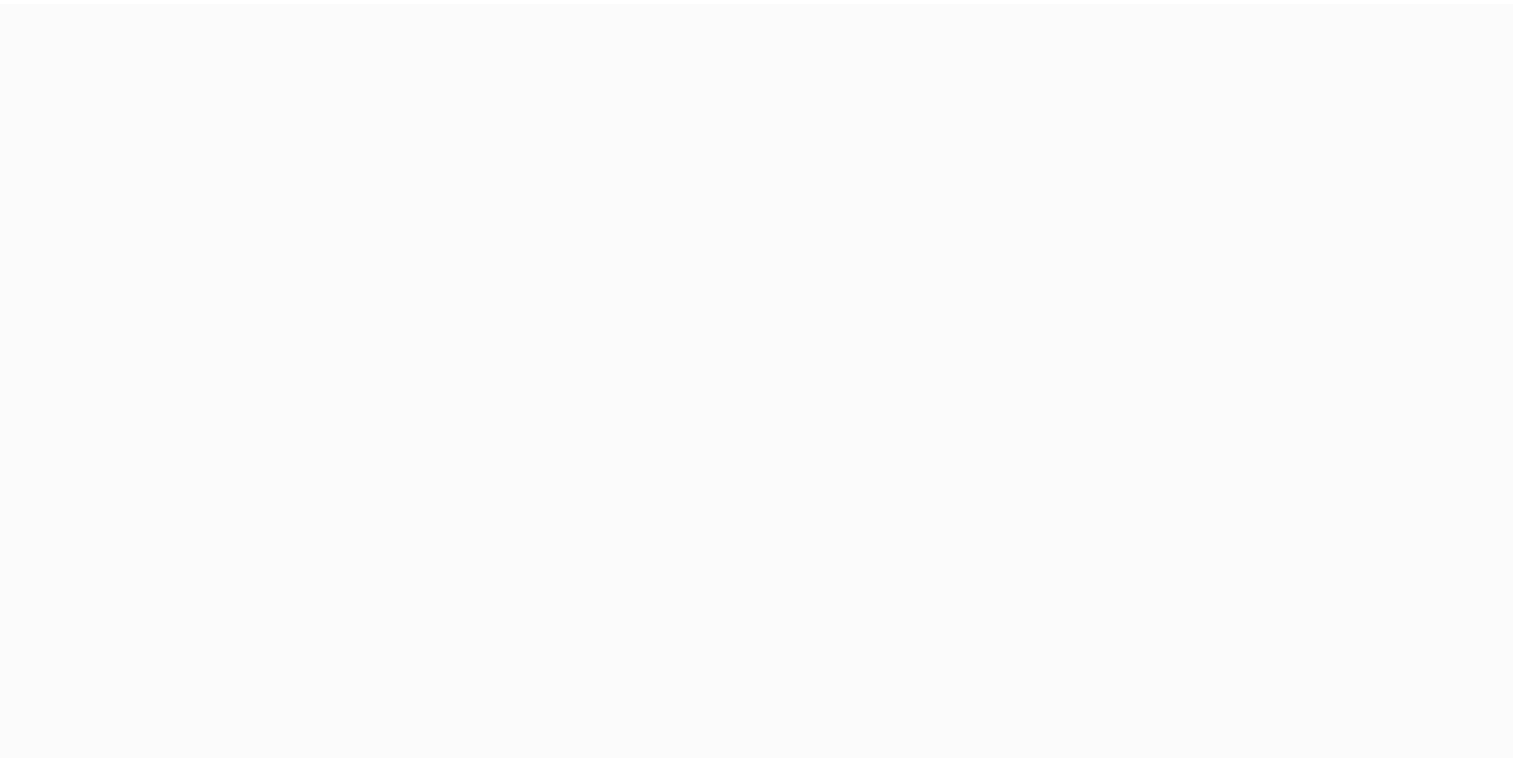 scroll, scrollTop: 0, scrollLeft: 0, axis: both 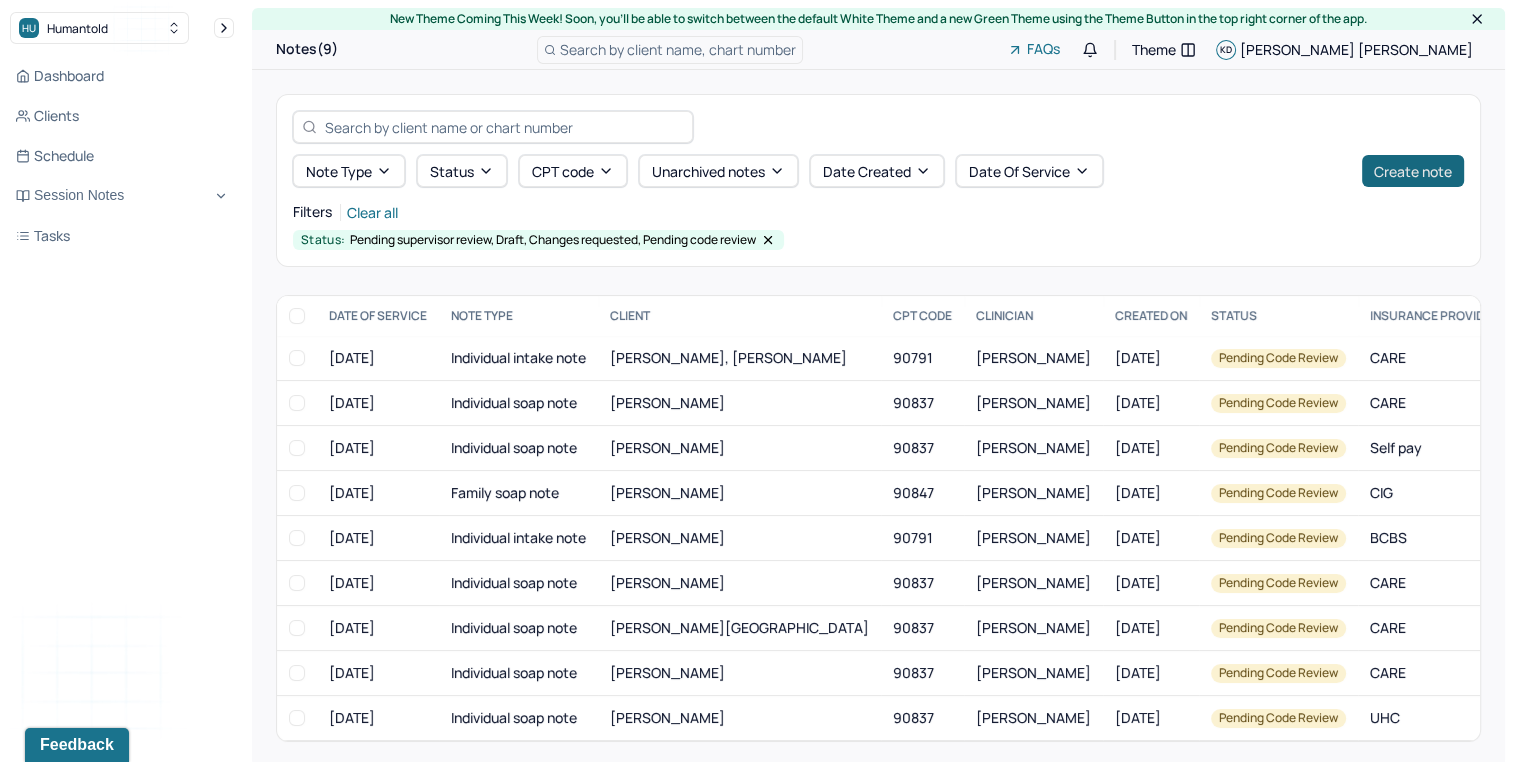 click on "Create note" at bounding box center [1413, 171] 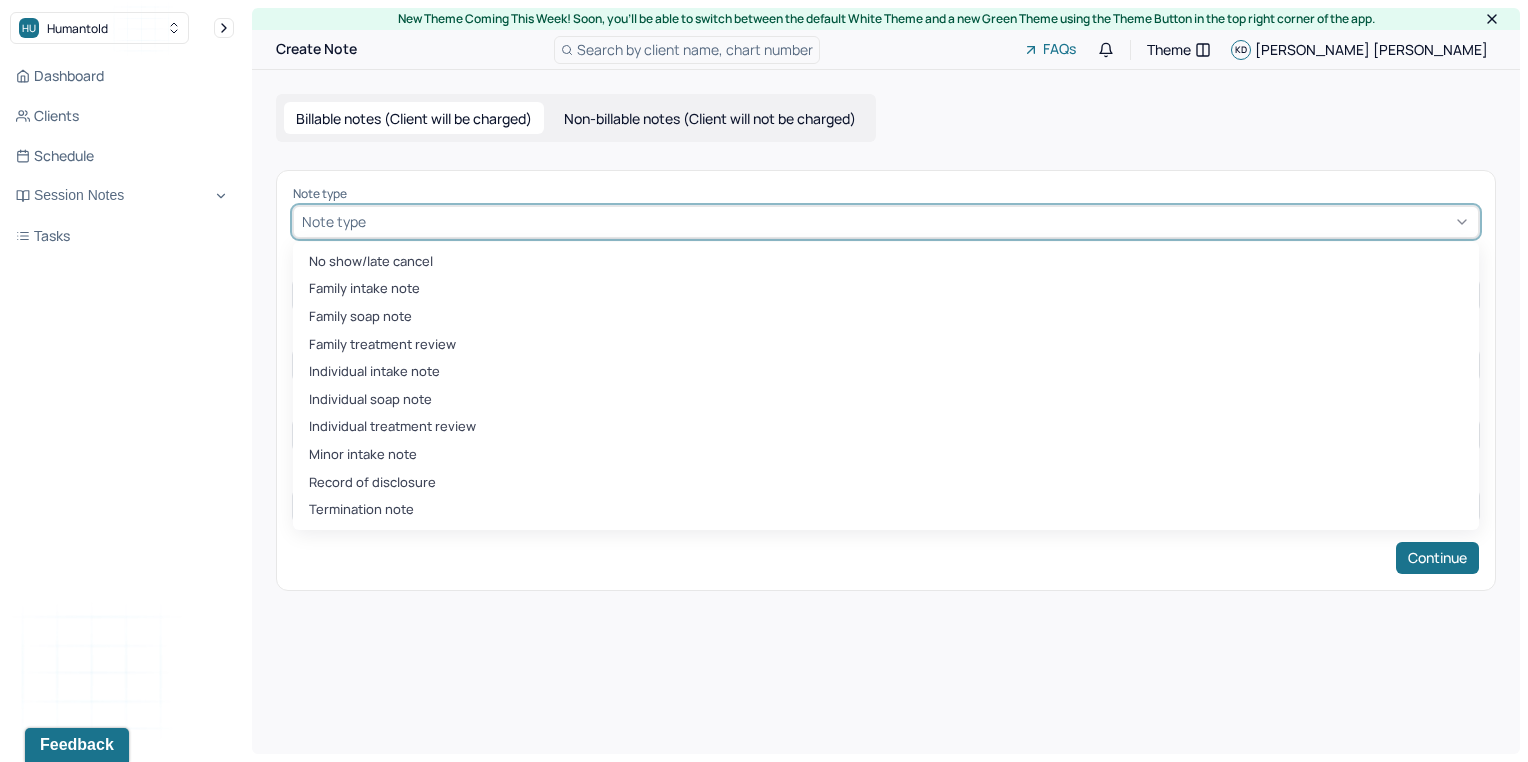 click at bounding box center (920, 221) 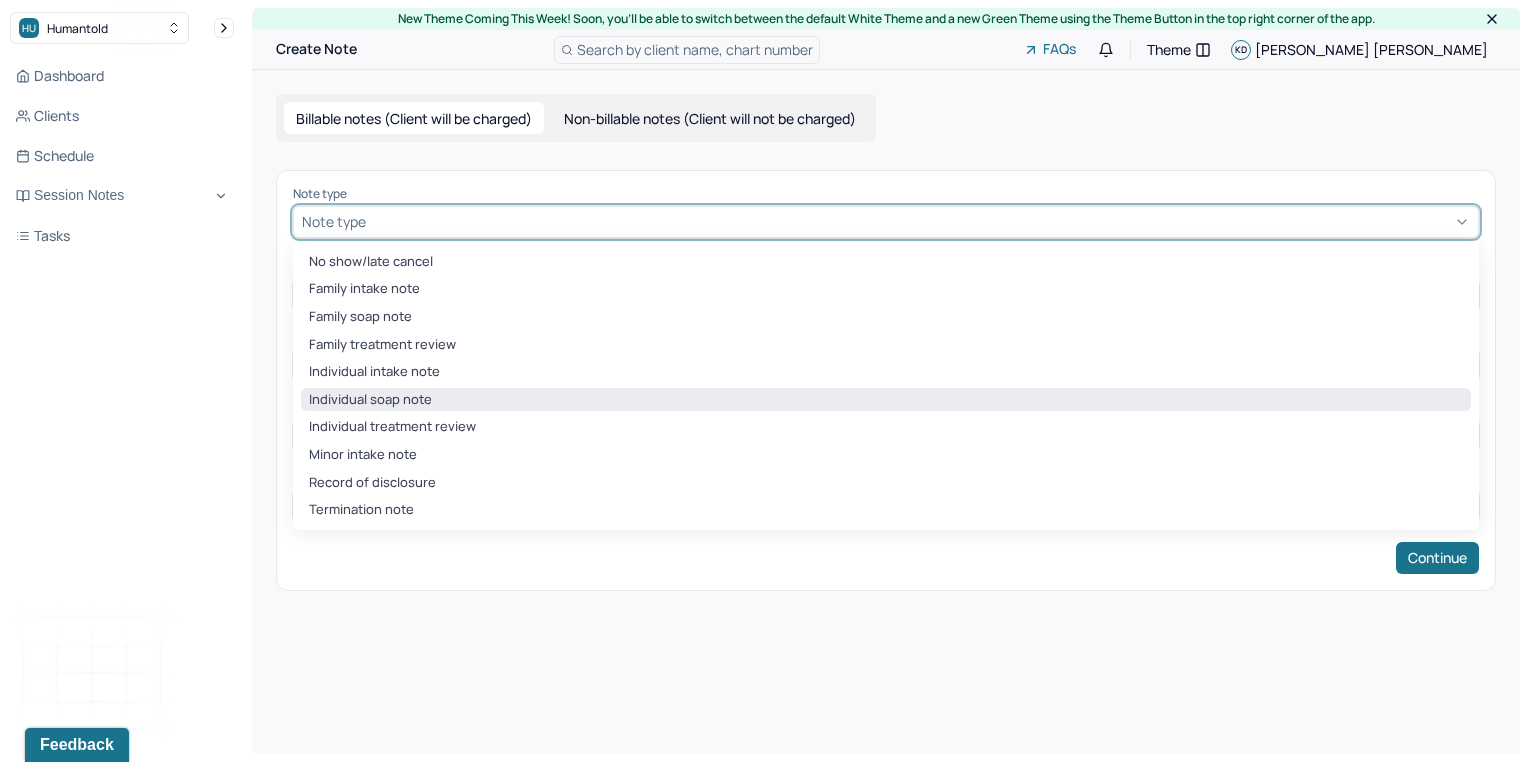 click on "Individual soap note" at bounding box center [886, 400] 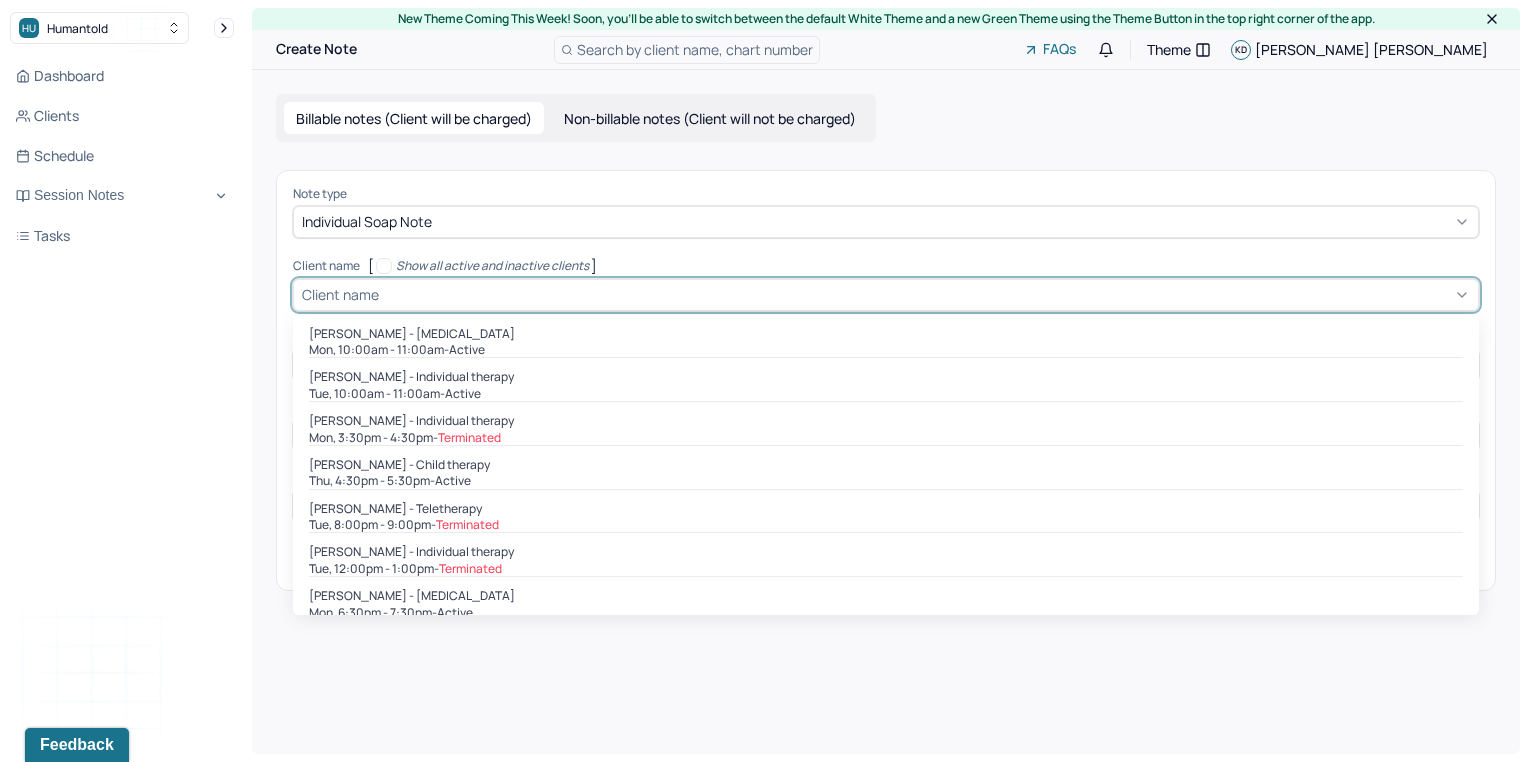 click at bounding box center [926, 294] 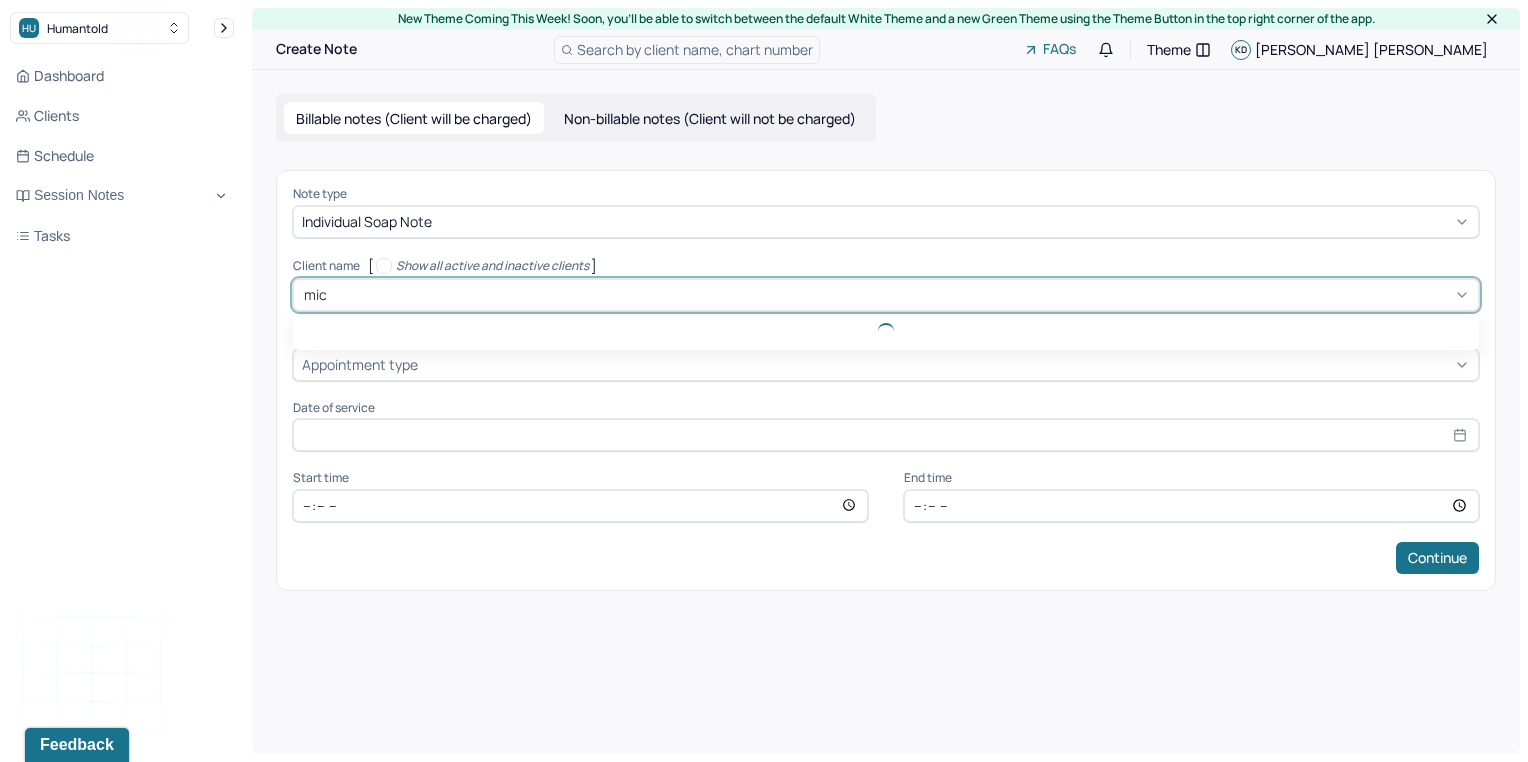 type on "mich" 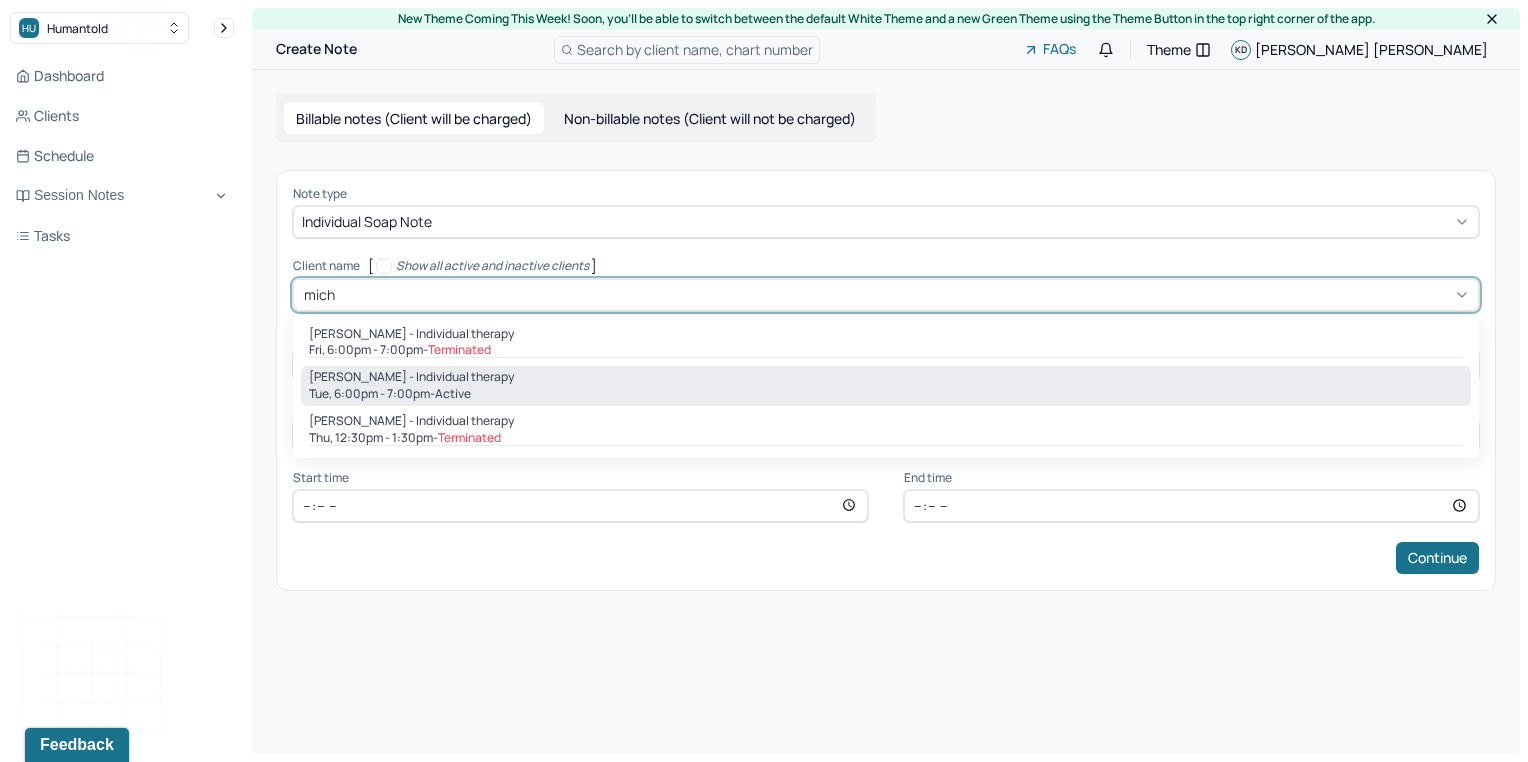 click on "Tue, 6:00pm - 7:00pm  -  active" at bounding box center (886, 394) 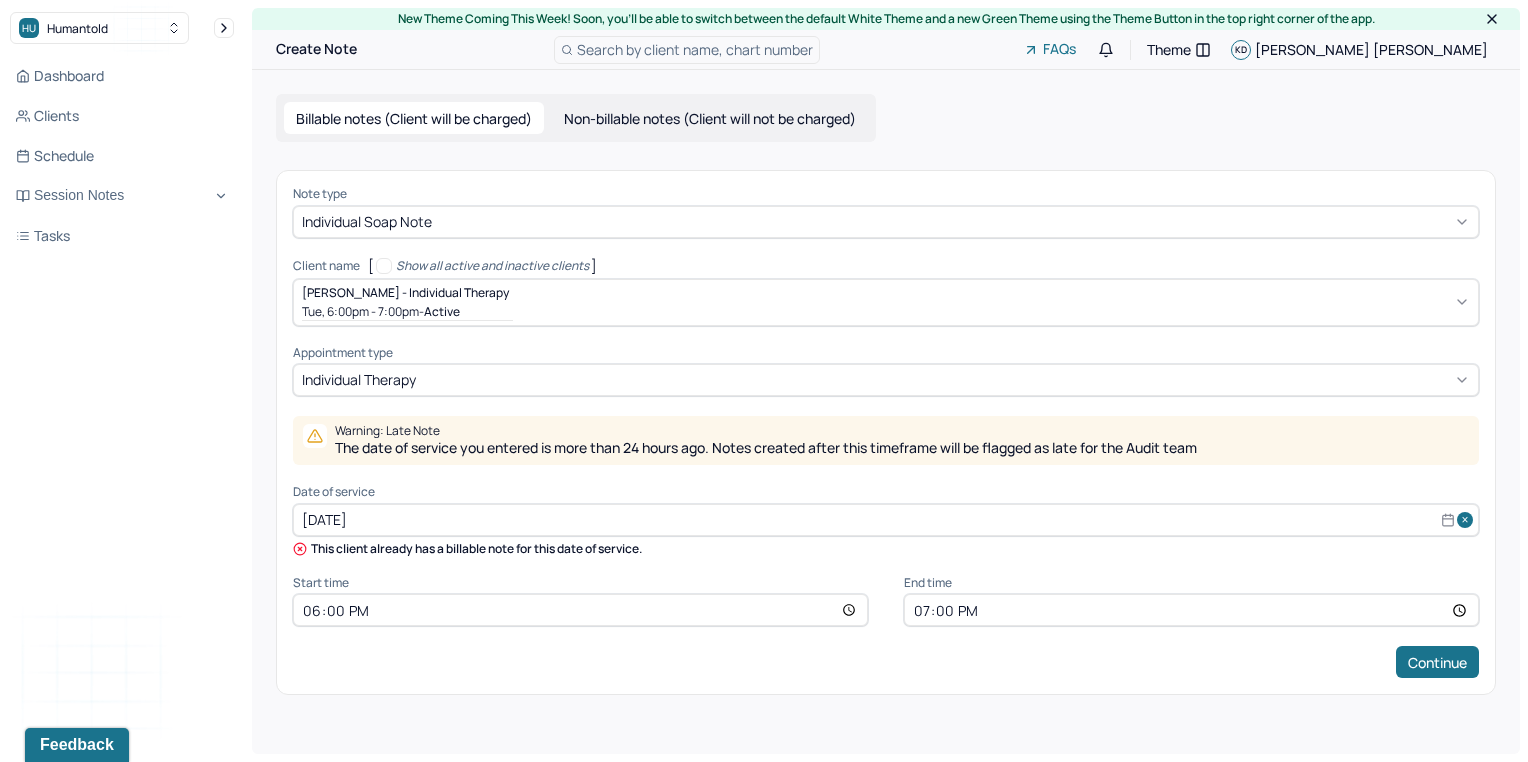 click on "This client already has a billable note for this date of service." at bounding box center (886, 549) 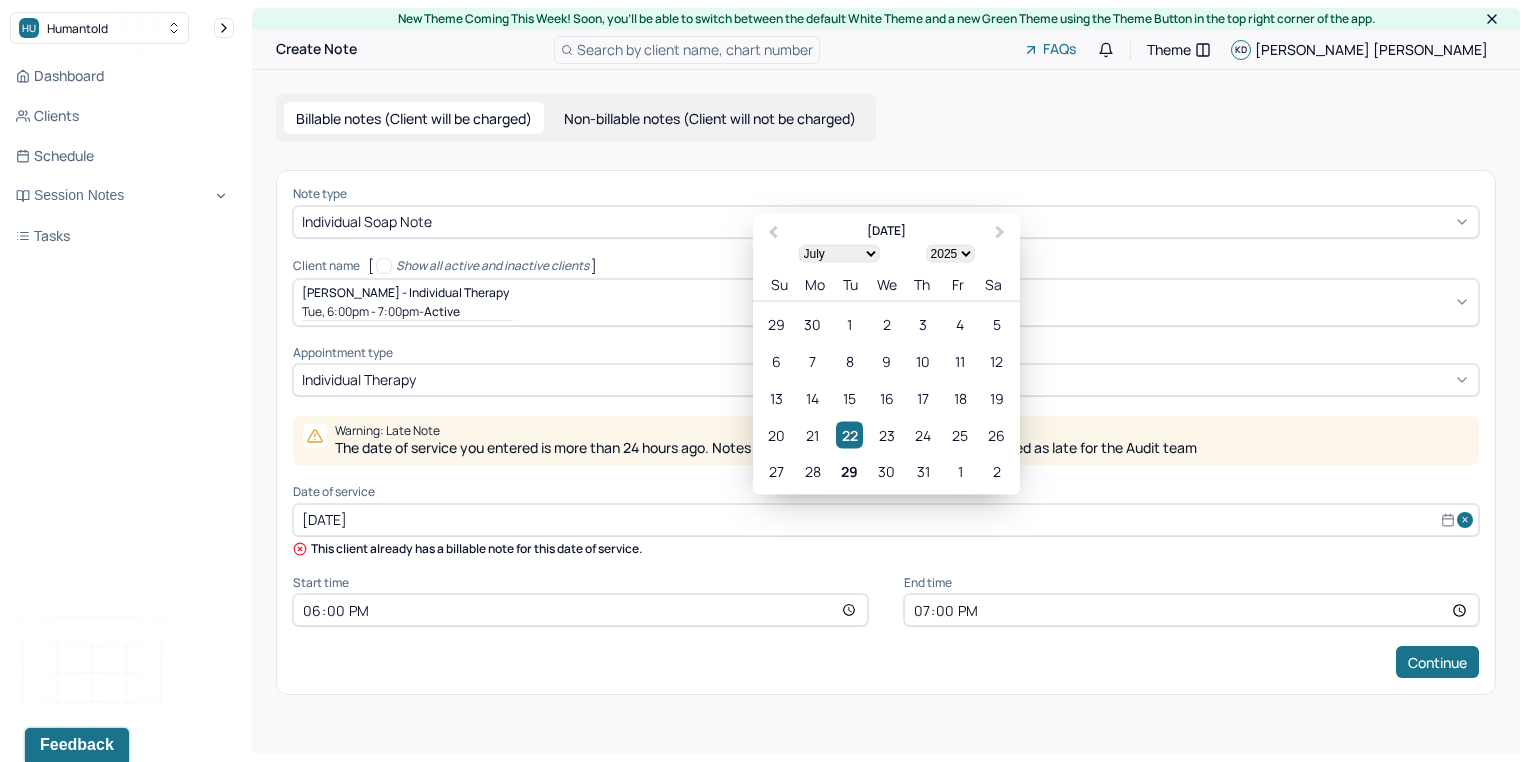 click on "Jul 22, 2025" at bounding box center (886, 520) 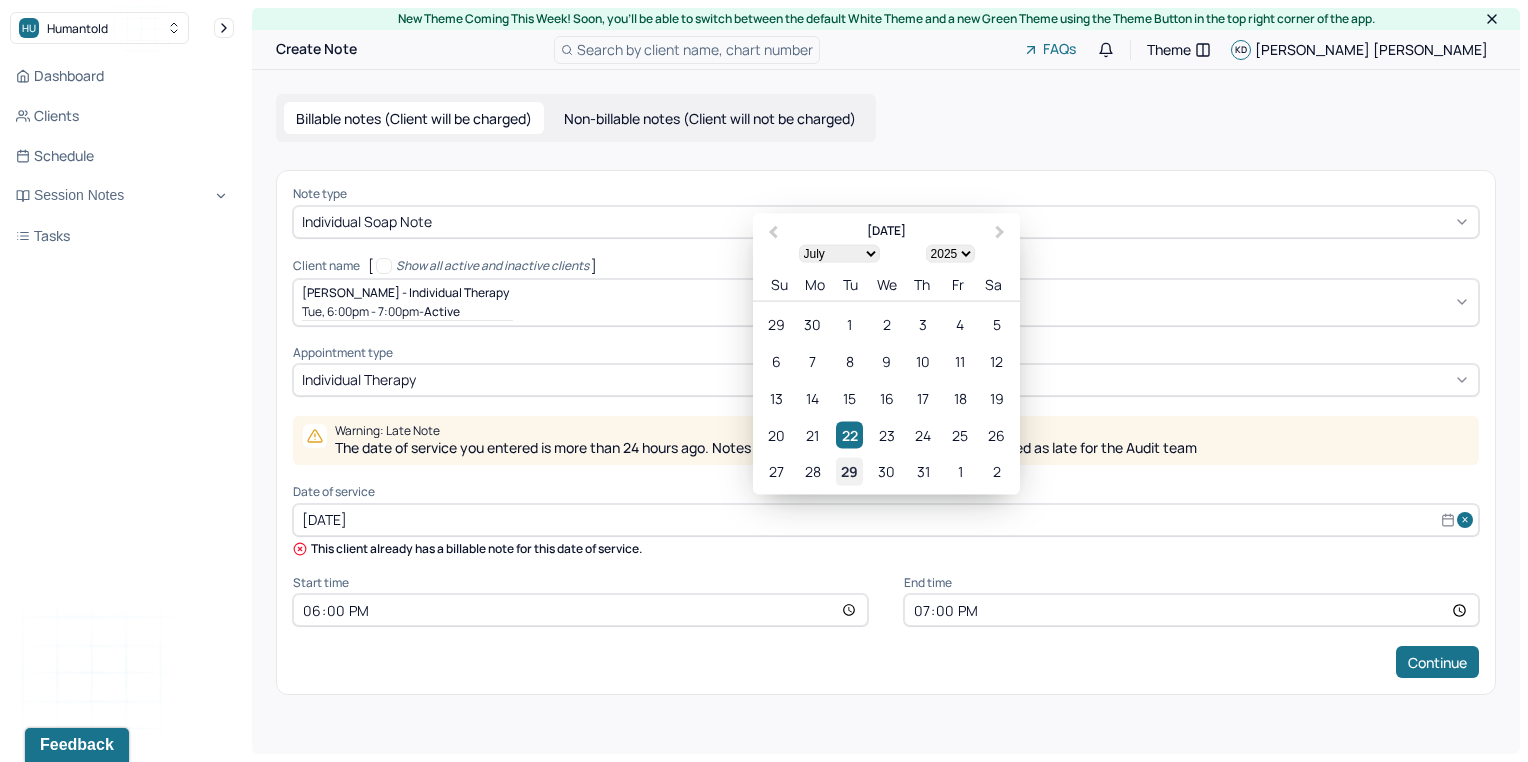 click on "29" at bounding box center [849, 471] 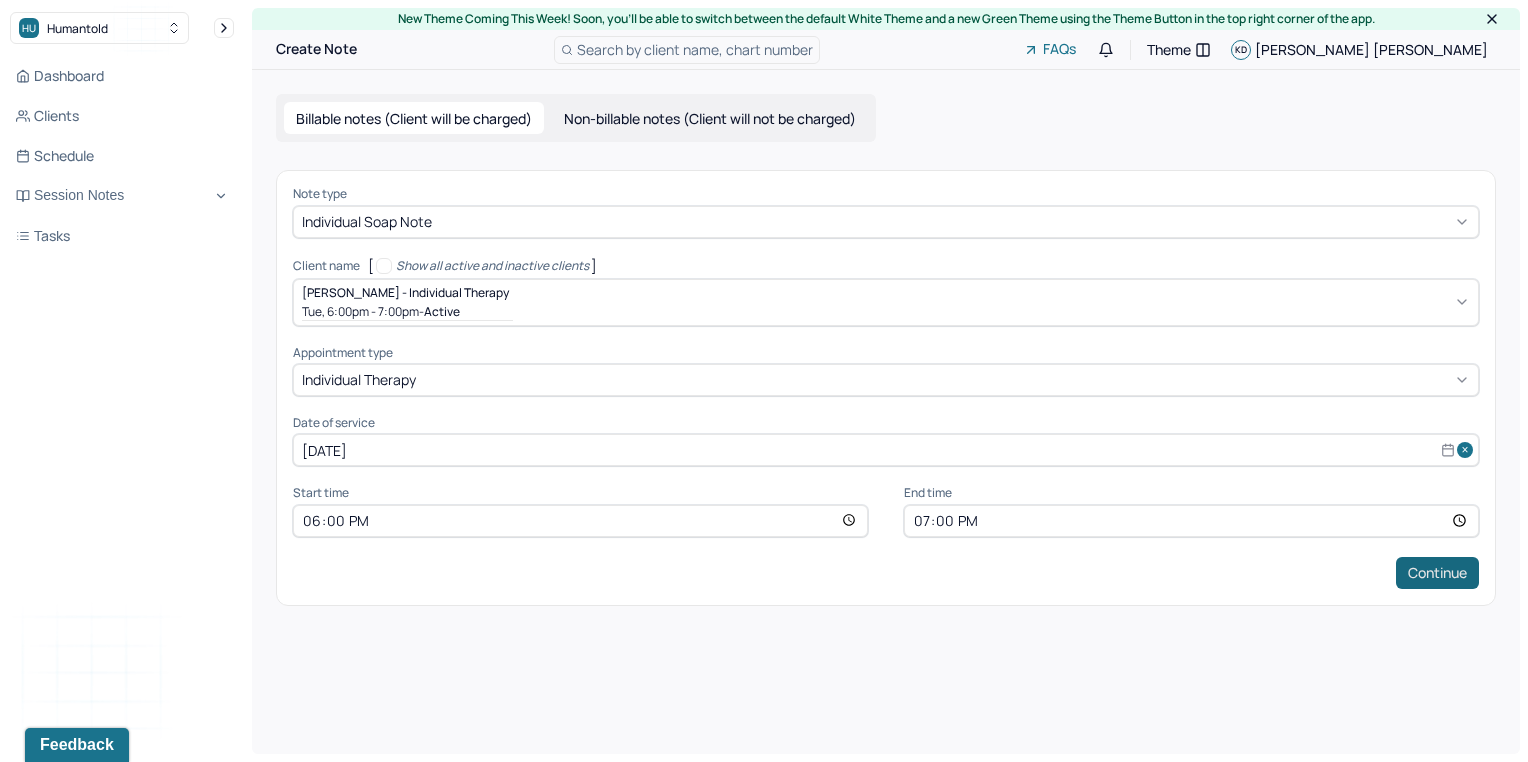 click on "Continue" at bounding box center (1437, 573) 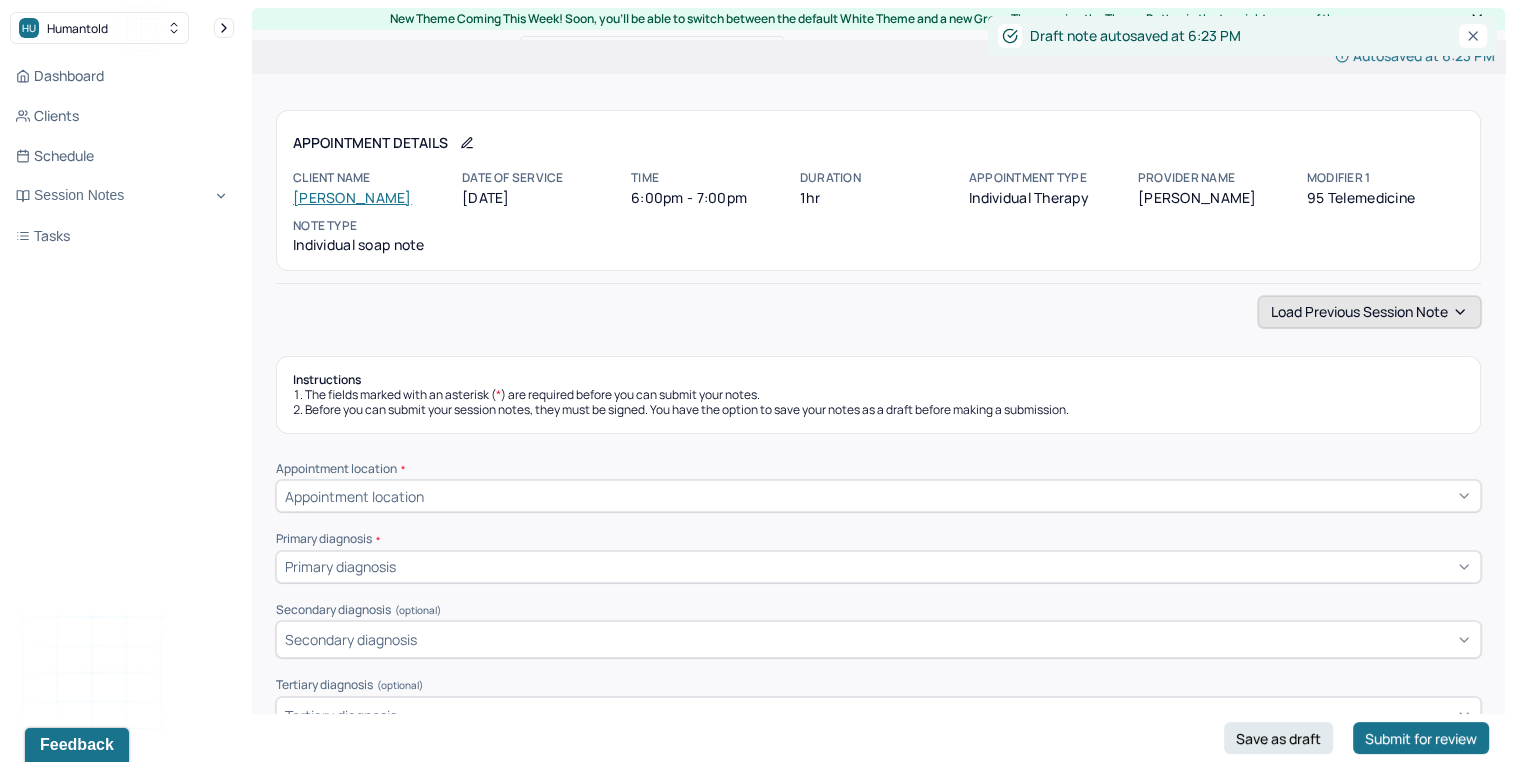 click on "Appointment Details Client name Michael Verdi Date of service 07/29/2025 Time 6:00pm - 7:00pm Duration 1hr Appointment type individual therapy Provider name Kristina Damiano Modifier 1 95 Telemedicine Note type Individual soap note" at bounding box center (878, 190) 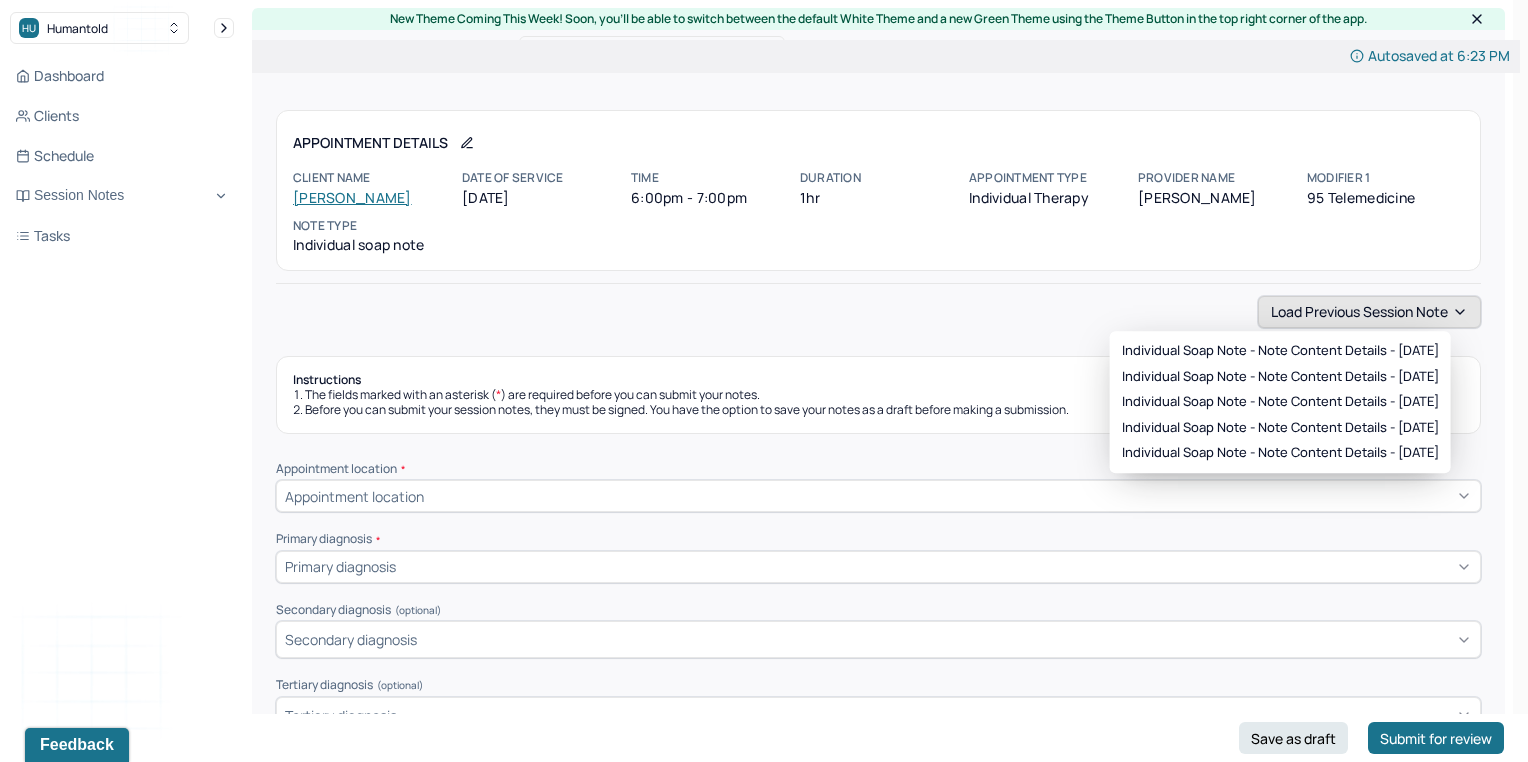 click on "Load previous session note" at bounding box center [1369, 312] 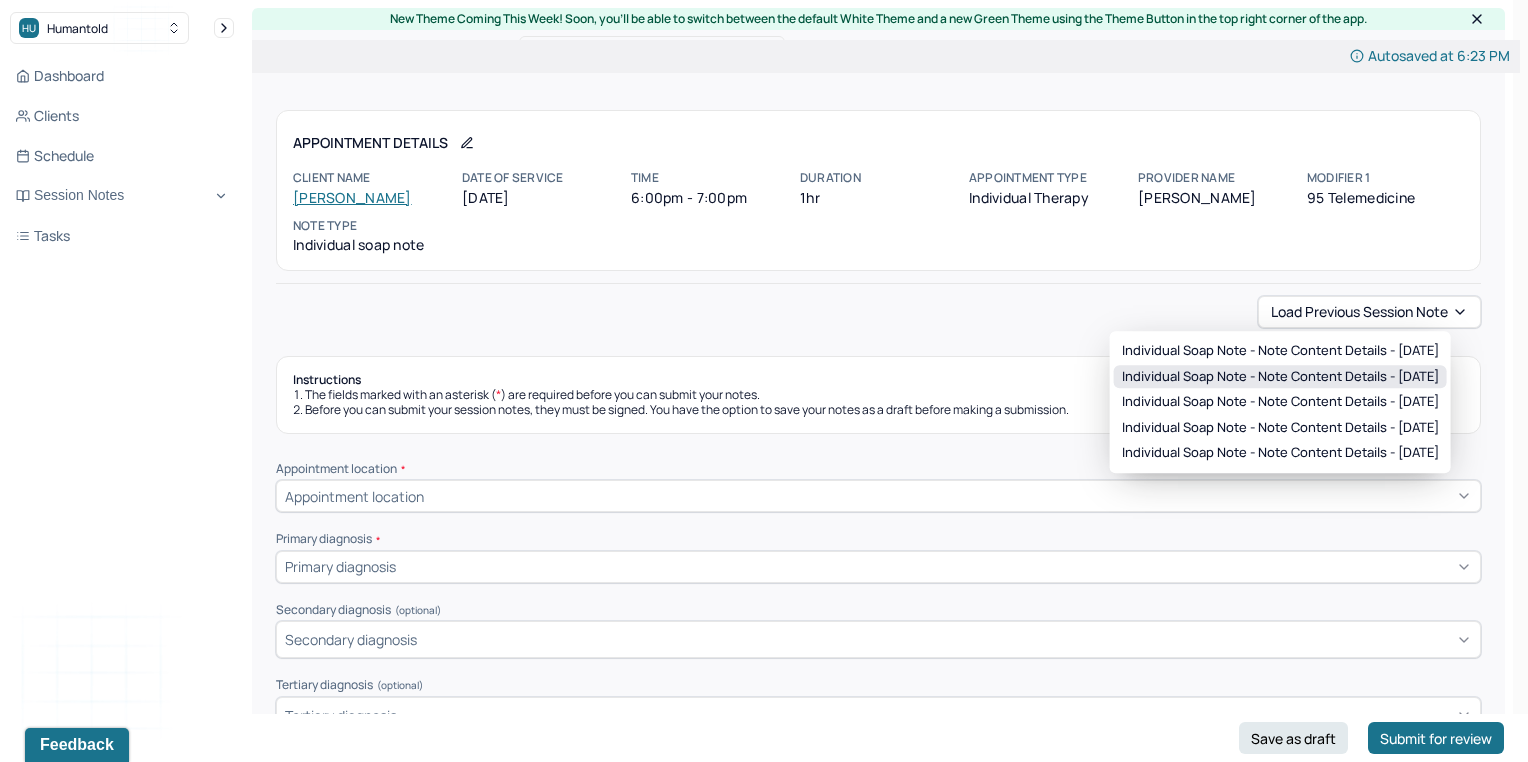 click on "Individual soap note   - Note content Details -   07/07/2025" at bounding box center [1280, 377] 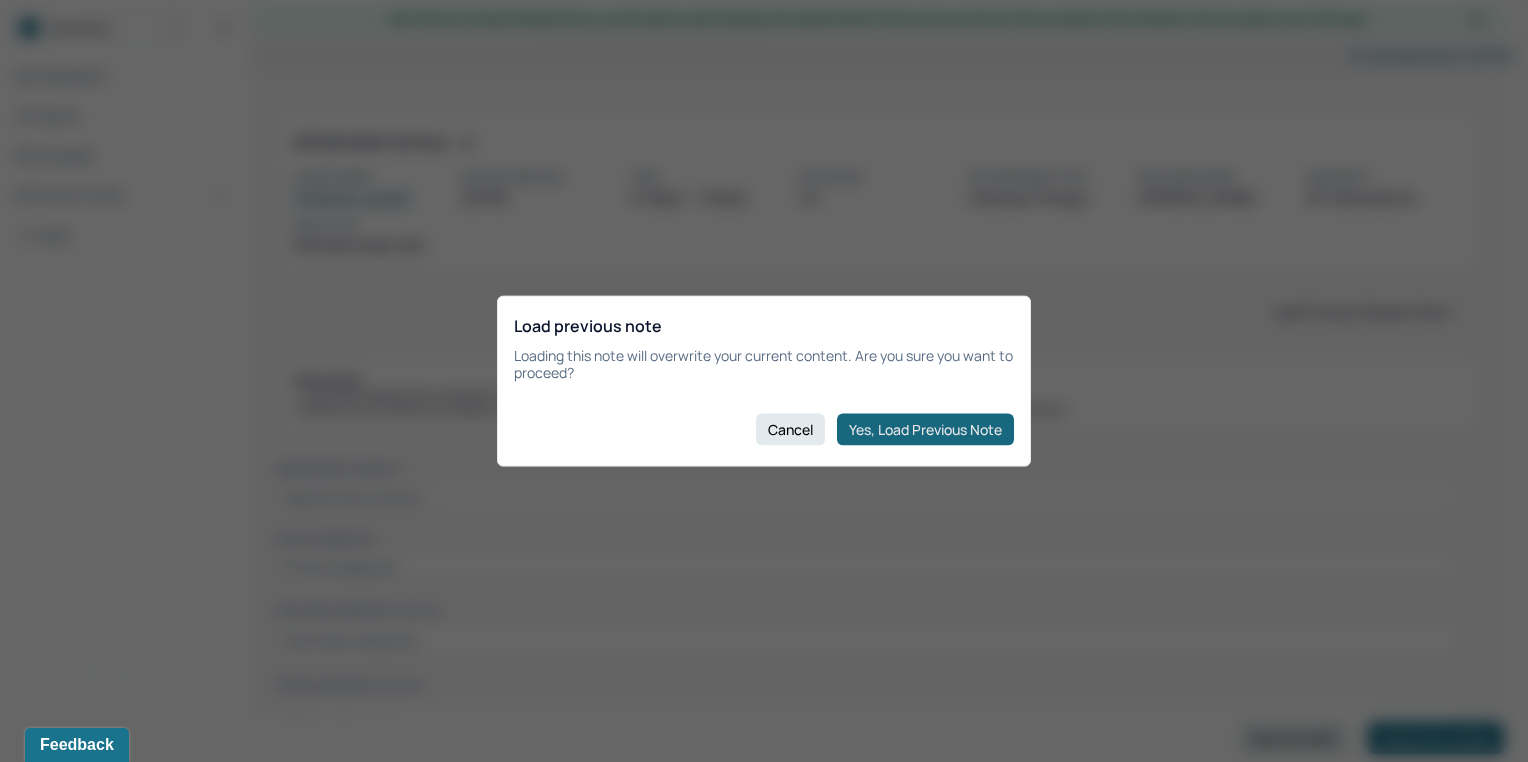 click on "Yes, Load Previous Note" at bounding box center (925, 429) 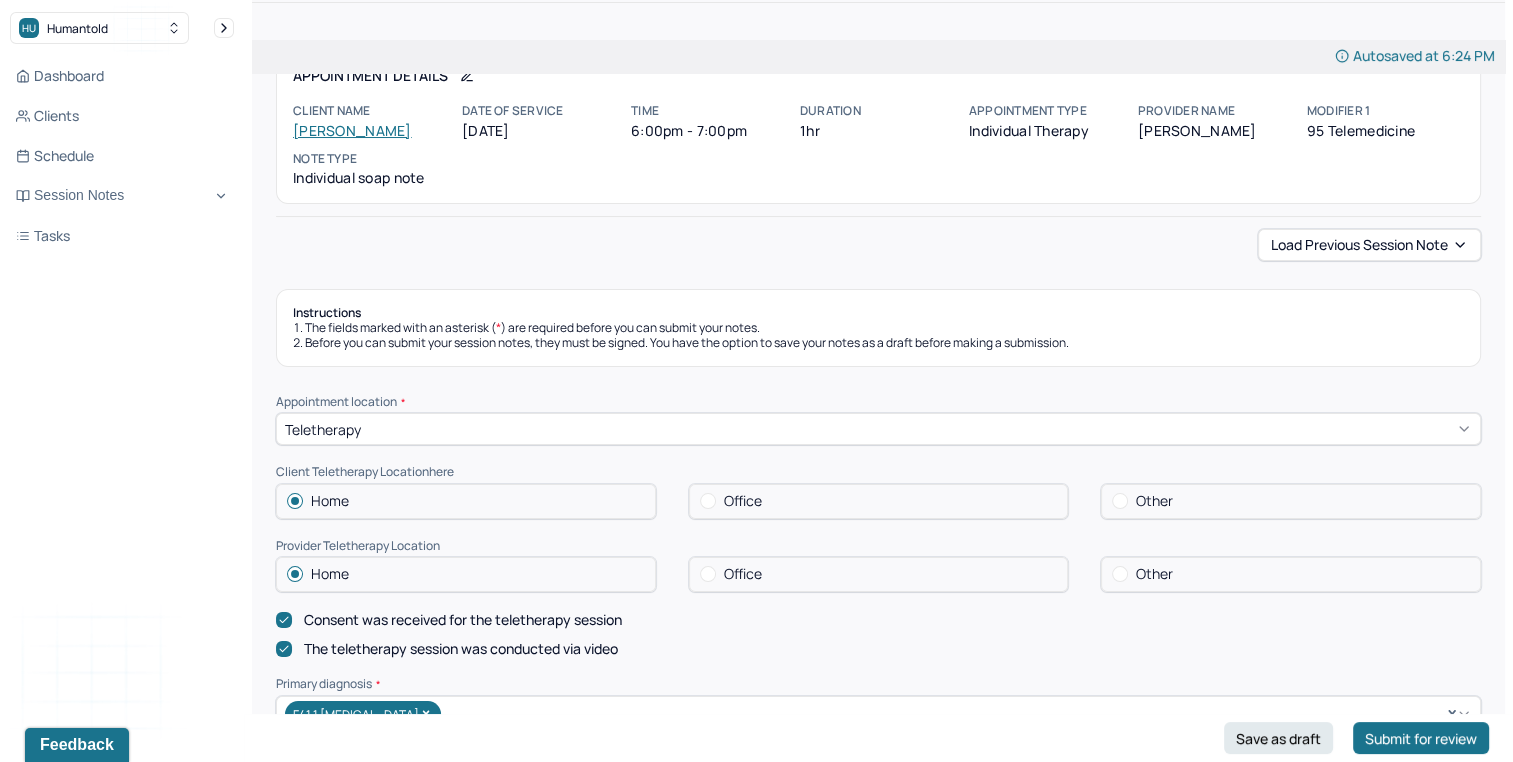 scroll, scrollTop: 0, scrollLeft: 0, axis: both 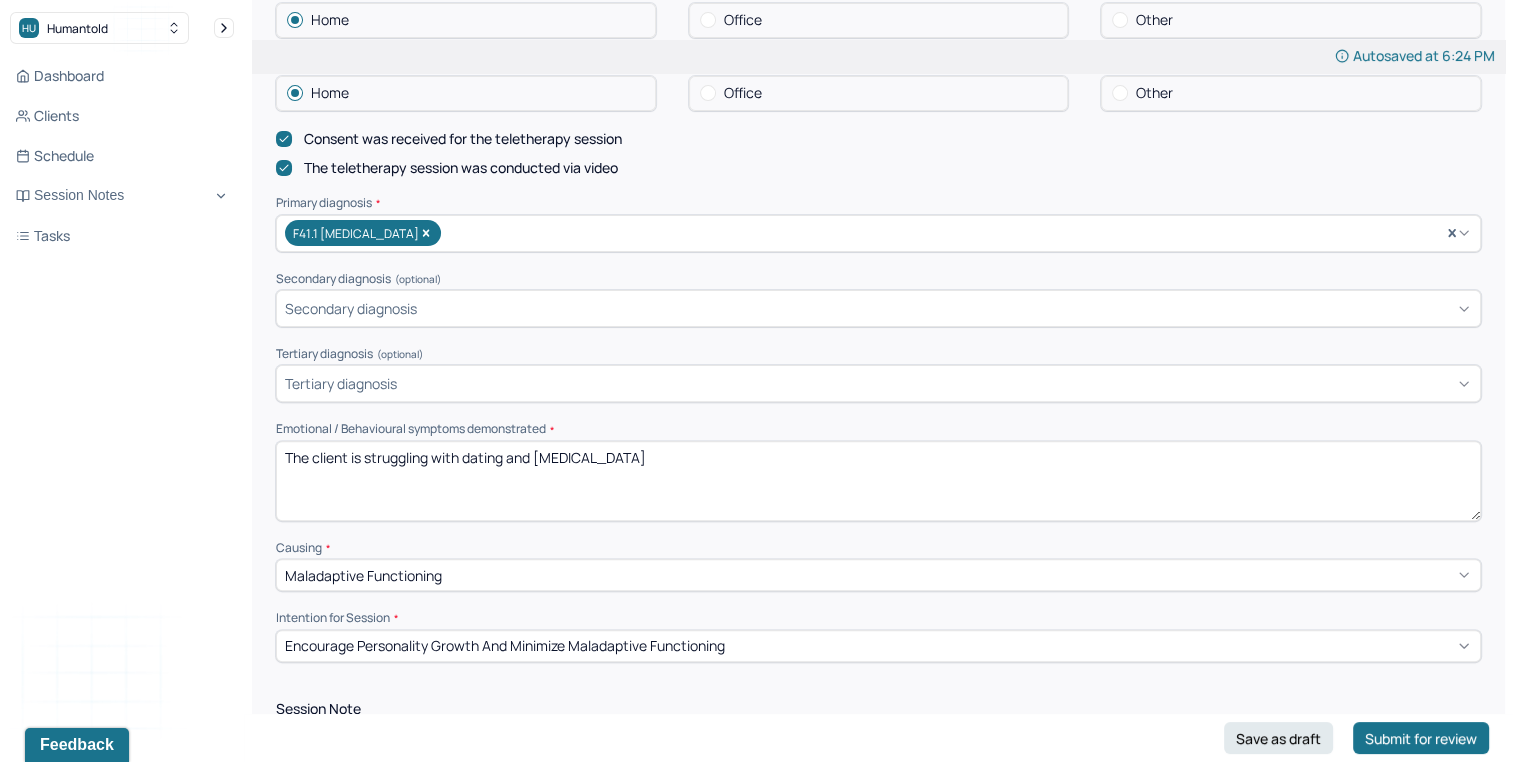 drag, startPoint x: 466, startPoint y: 458, endPoint x: 868, endPoint y: 463, distance: 402.0311 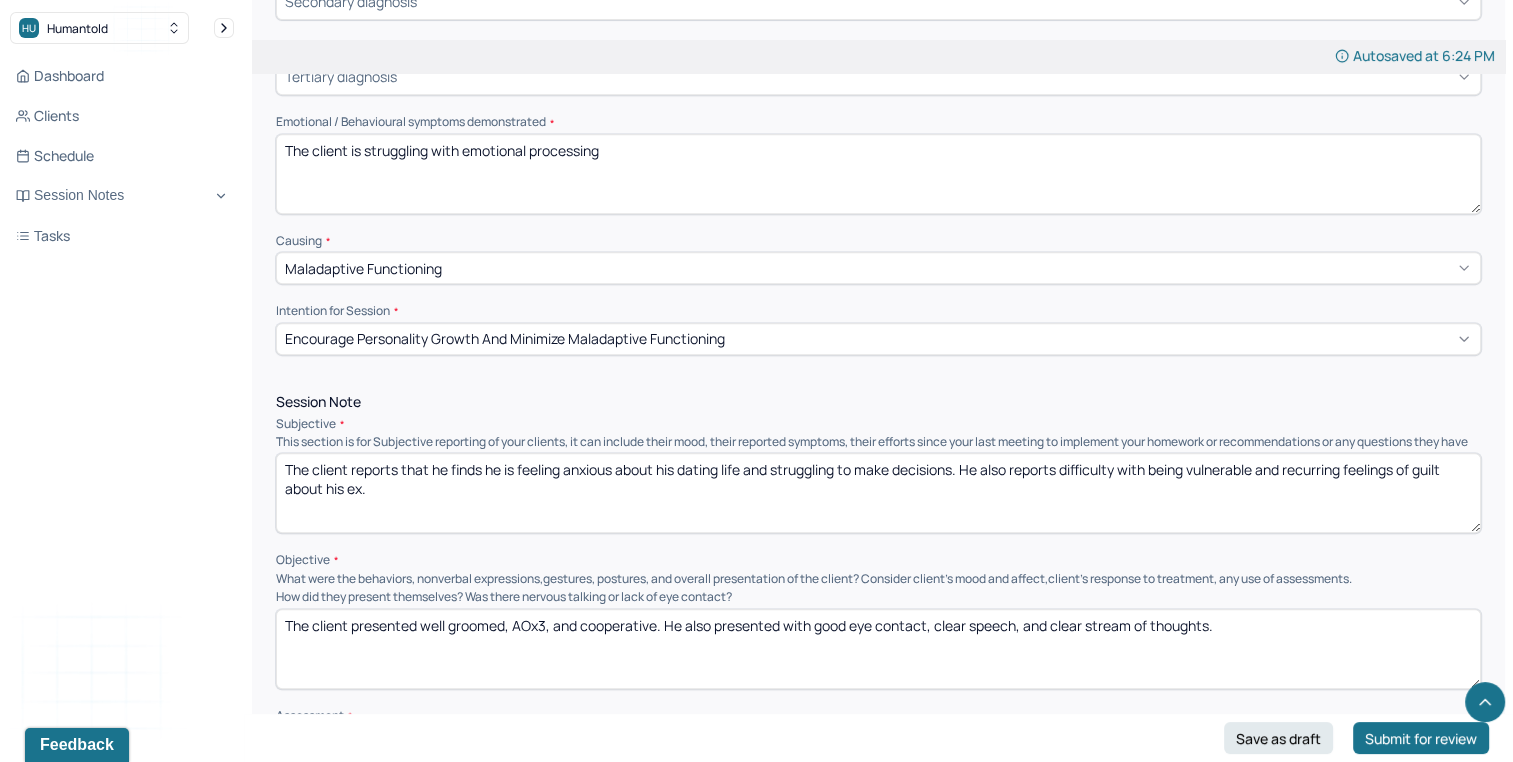 scroll, scrollTop: 887, scrollLeft: 0, axis: vertical 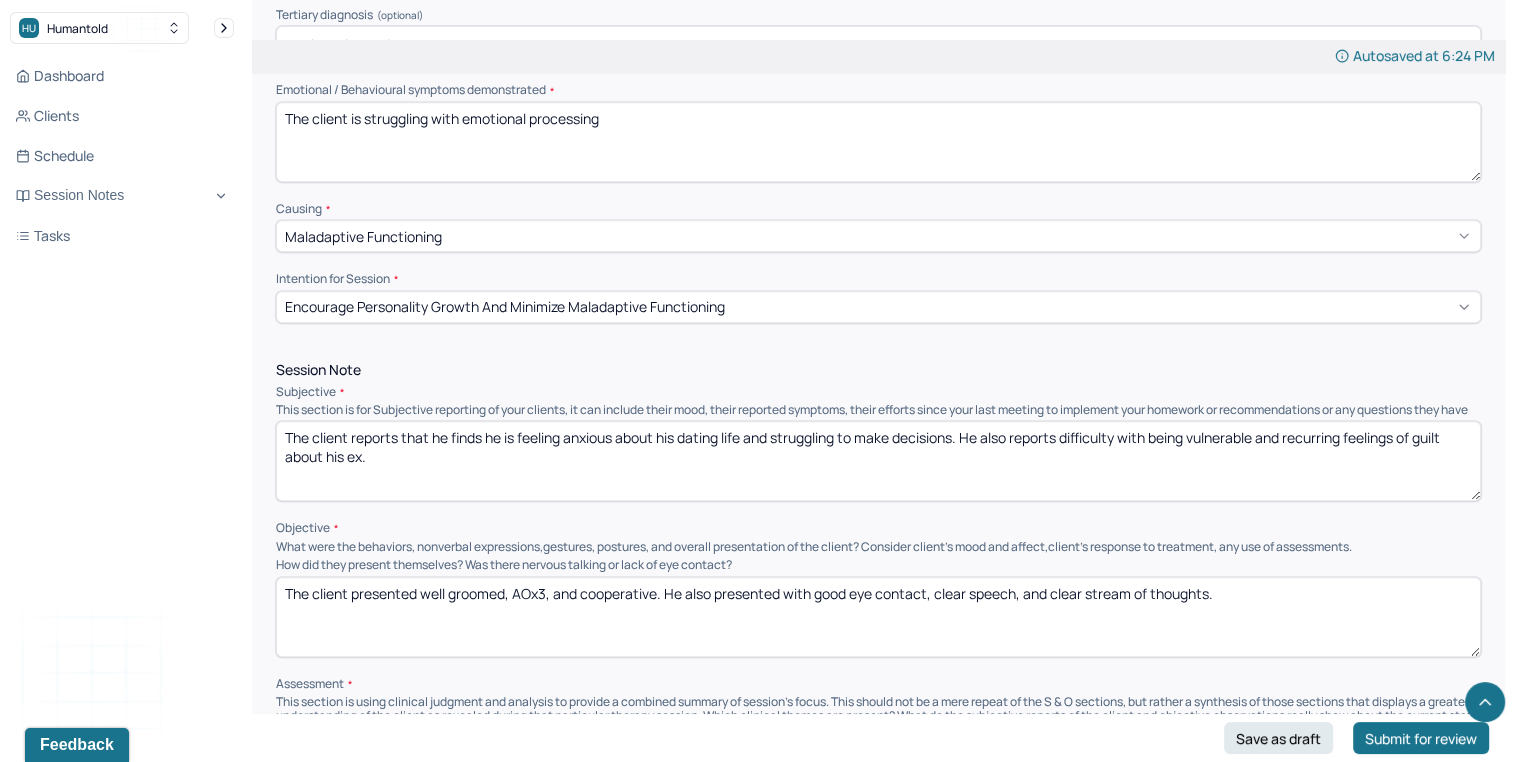 type on "The client is struggling with emotional processing" 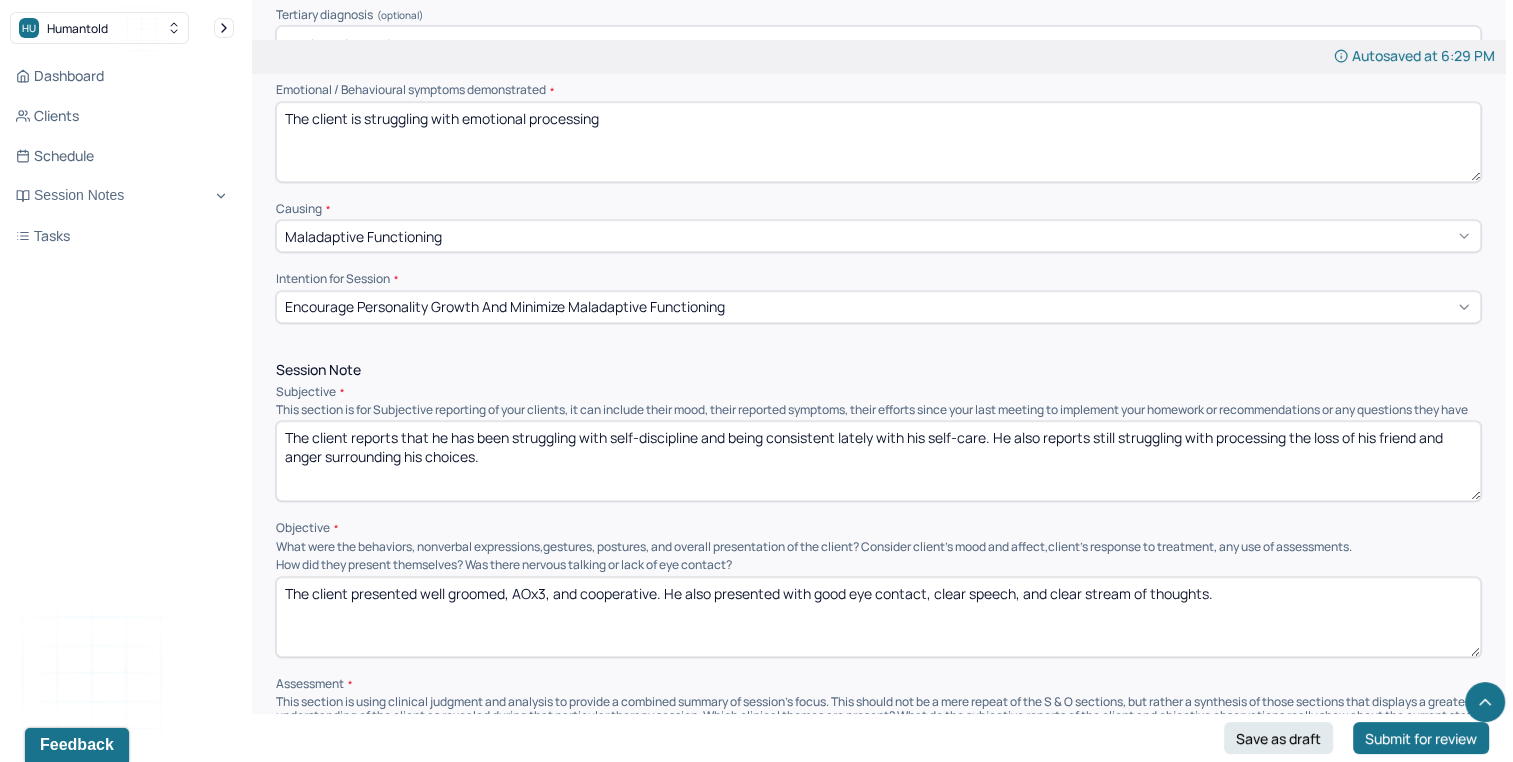type on "The client reports that he has been struggling with self-discipline and being consistent lately with his self-care. He also reports still struggling with processing the loss of his friend and anger surrounding his choices." 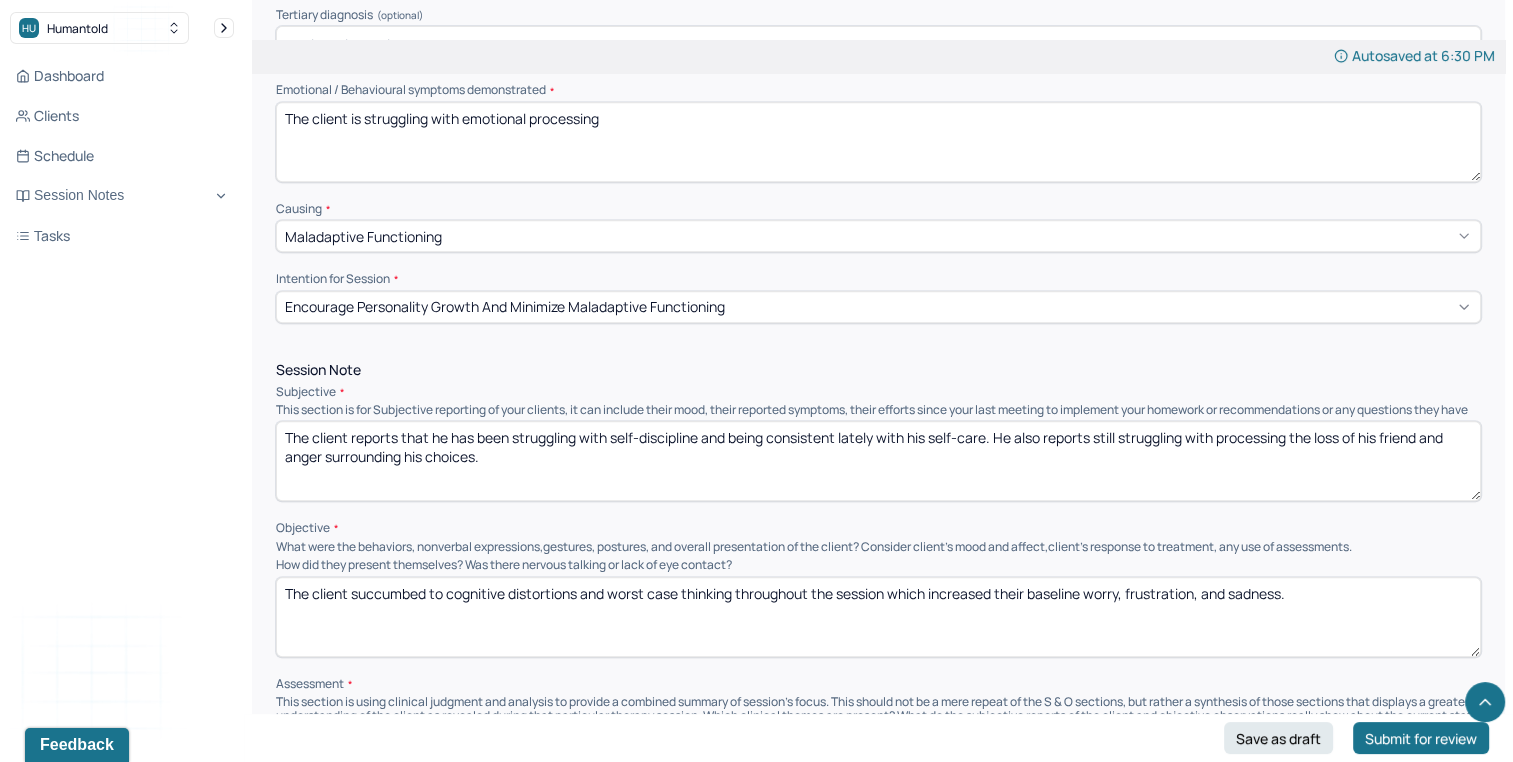 click on "The client succumbed to cognitive distortions and worst case thinking throughout the session which increased their baseline worry, frustration, and sadness." at bounding box center [878, 617] 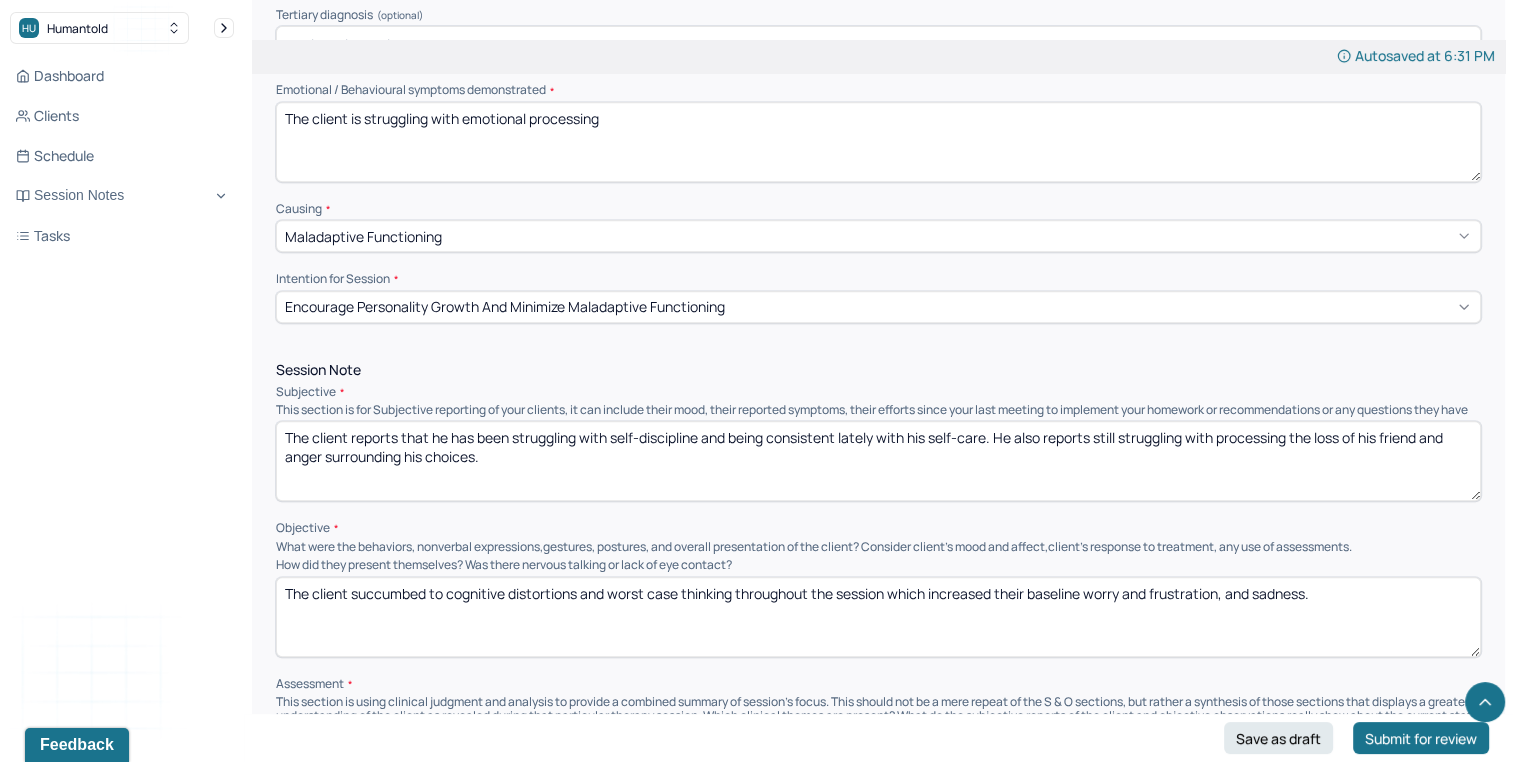 click on "The client succumbed to cognitive distortions and worst case thinking throughout the session which increased their baseline worry and frustration, and sadness." at bounding box center [878, 617] 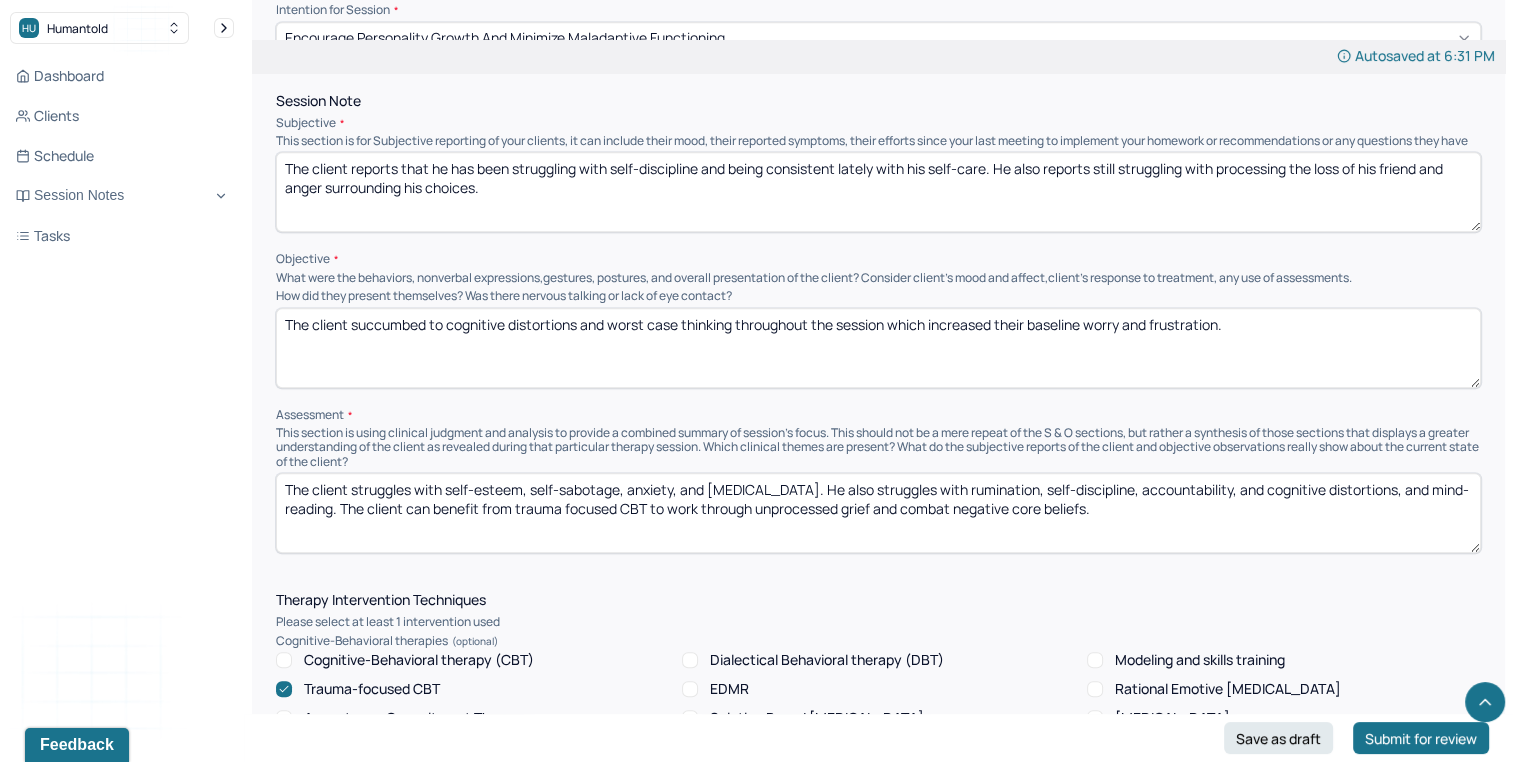 scroll, scrollTop: 1180, scrollLeft: 0, axis: vertical 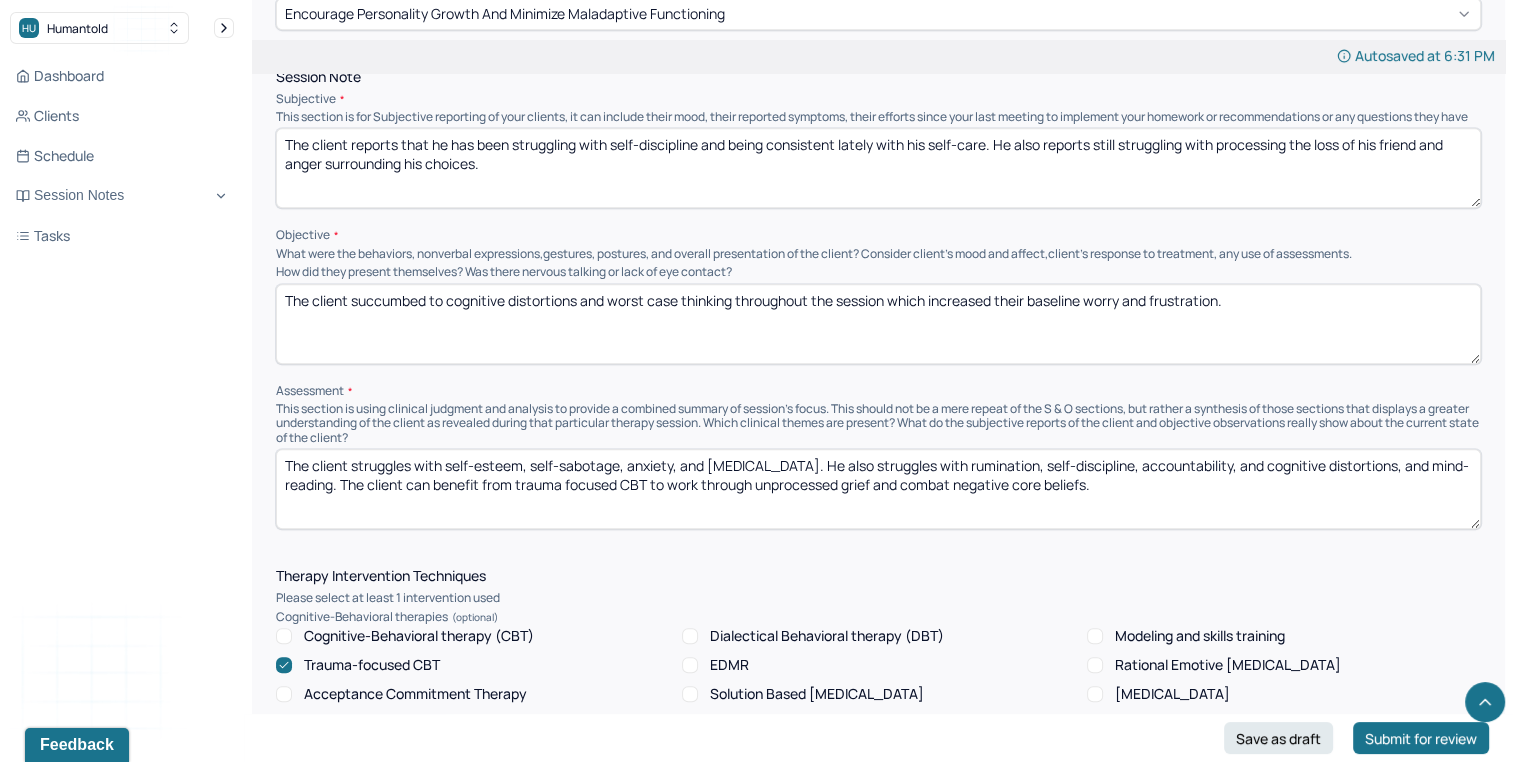 type on "The client succumbed to cognitive distortions and worst case thinking throughout the session which increased their baseline worry and frustration." 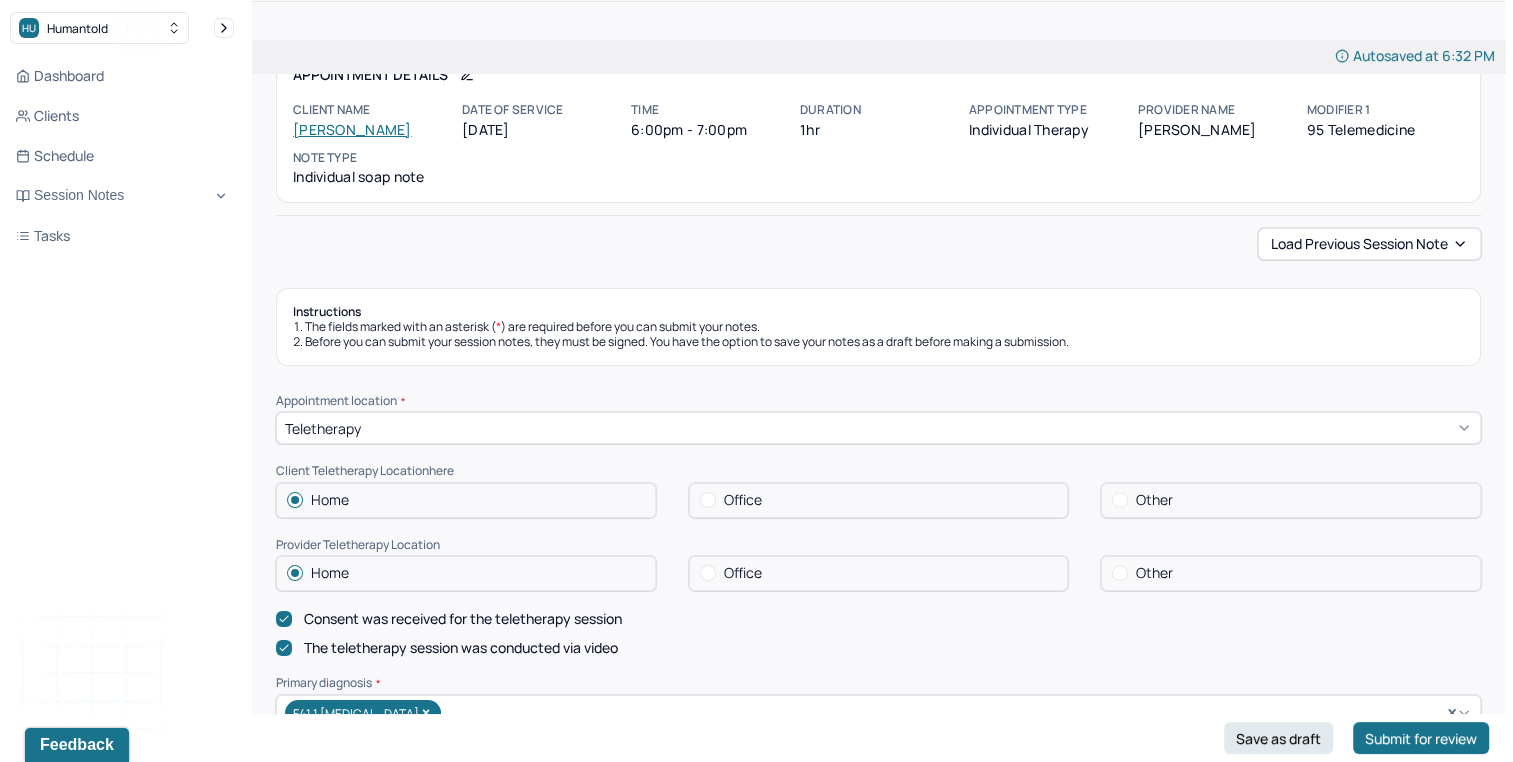 scroll, scrollTop: 0, scrollLeft: 0, axis: both 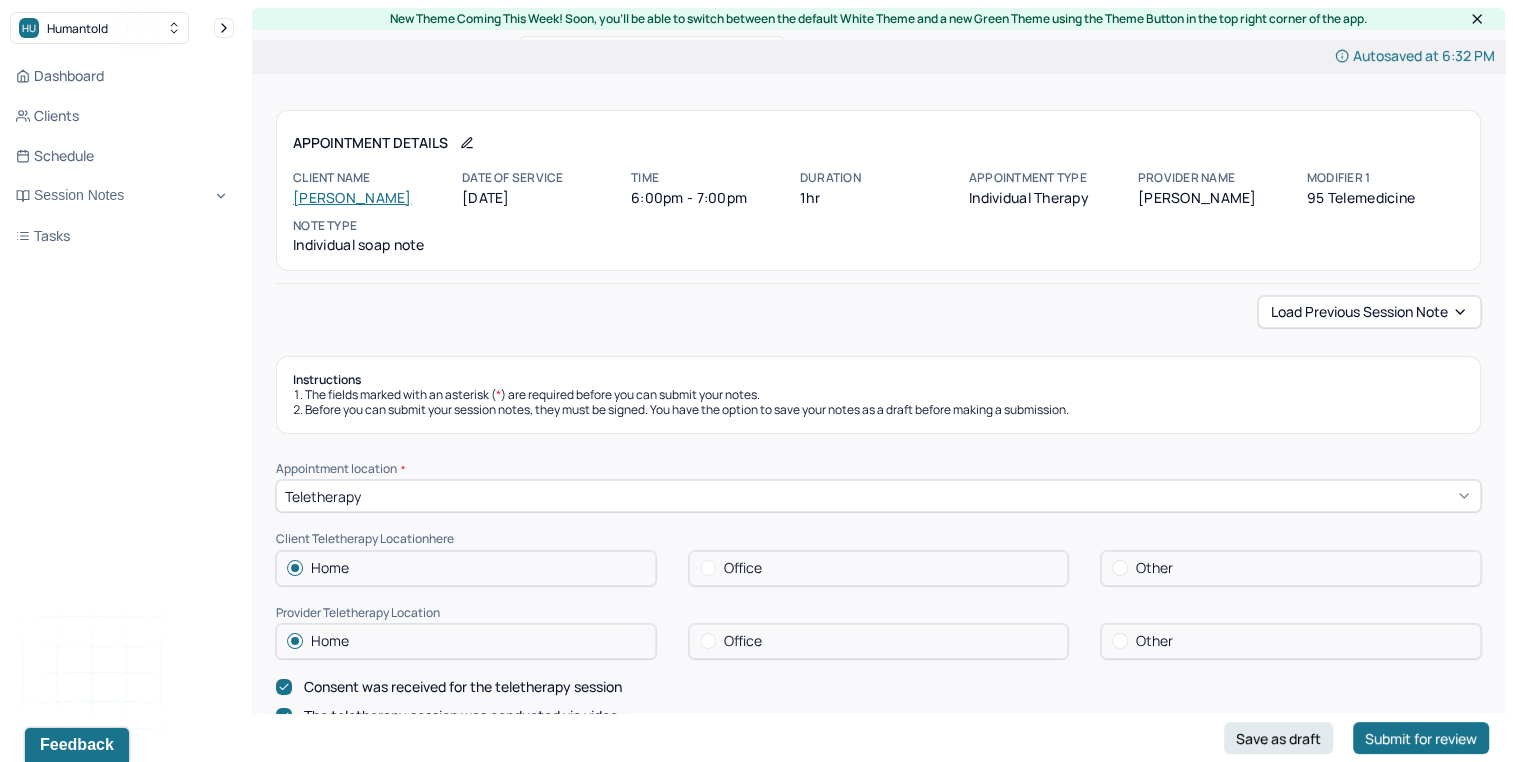type on "The client struggles with emotional processing, self-esteem, self-sabotage, anxiety, and depression. He also struggles with rumination, self-discipline, accountability, and cognitive distortions, and mind-reading. The client can benefit from trauma focused CBT to work through unprocessed grief and combat negative core beliefs." 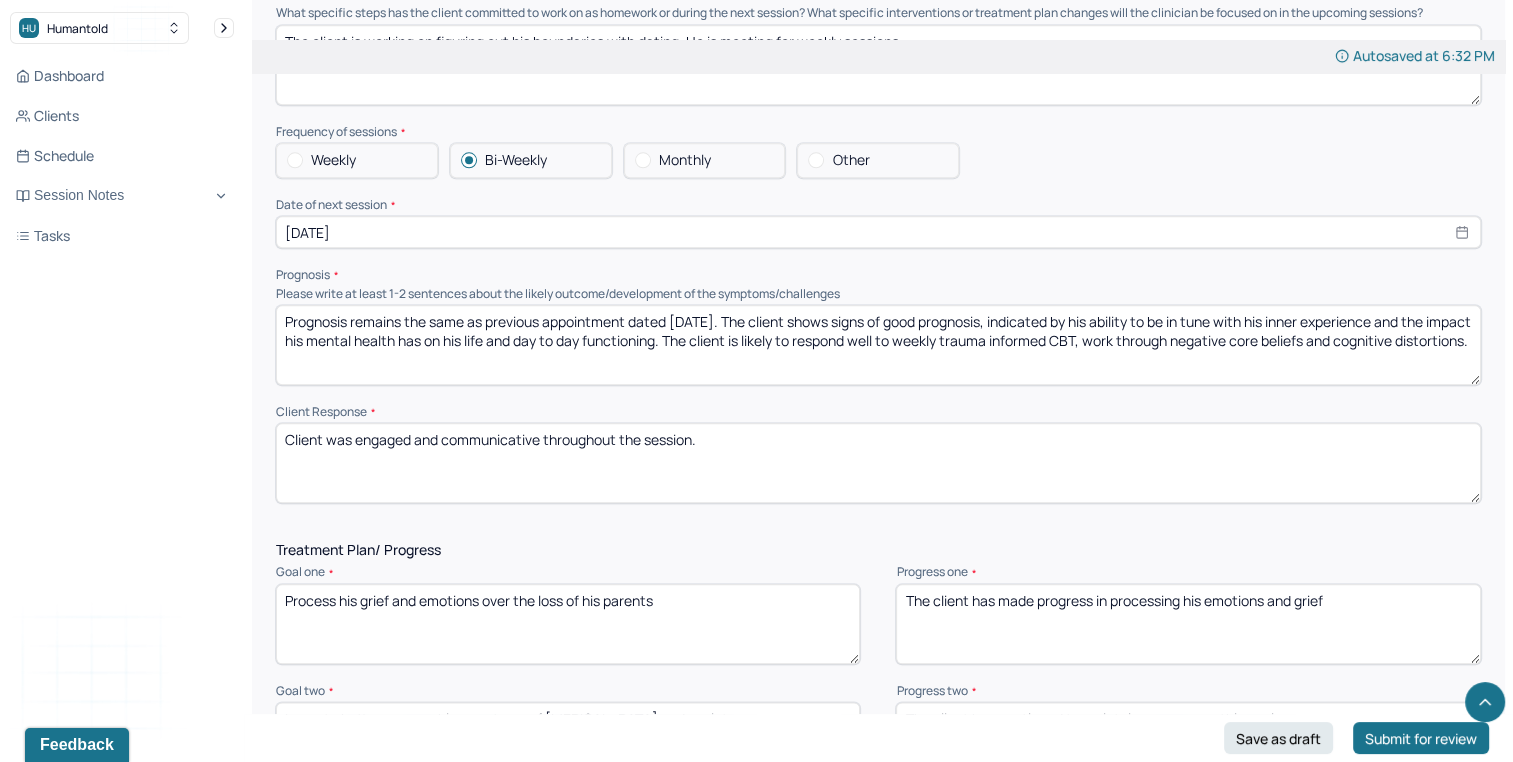 scroll, scrollTop: 0, scrollLeft: 0, axis: both 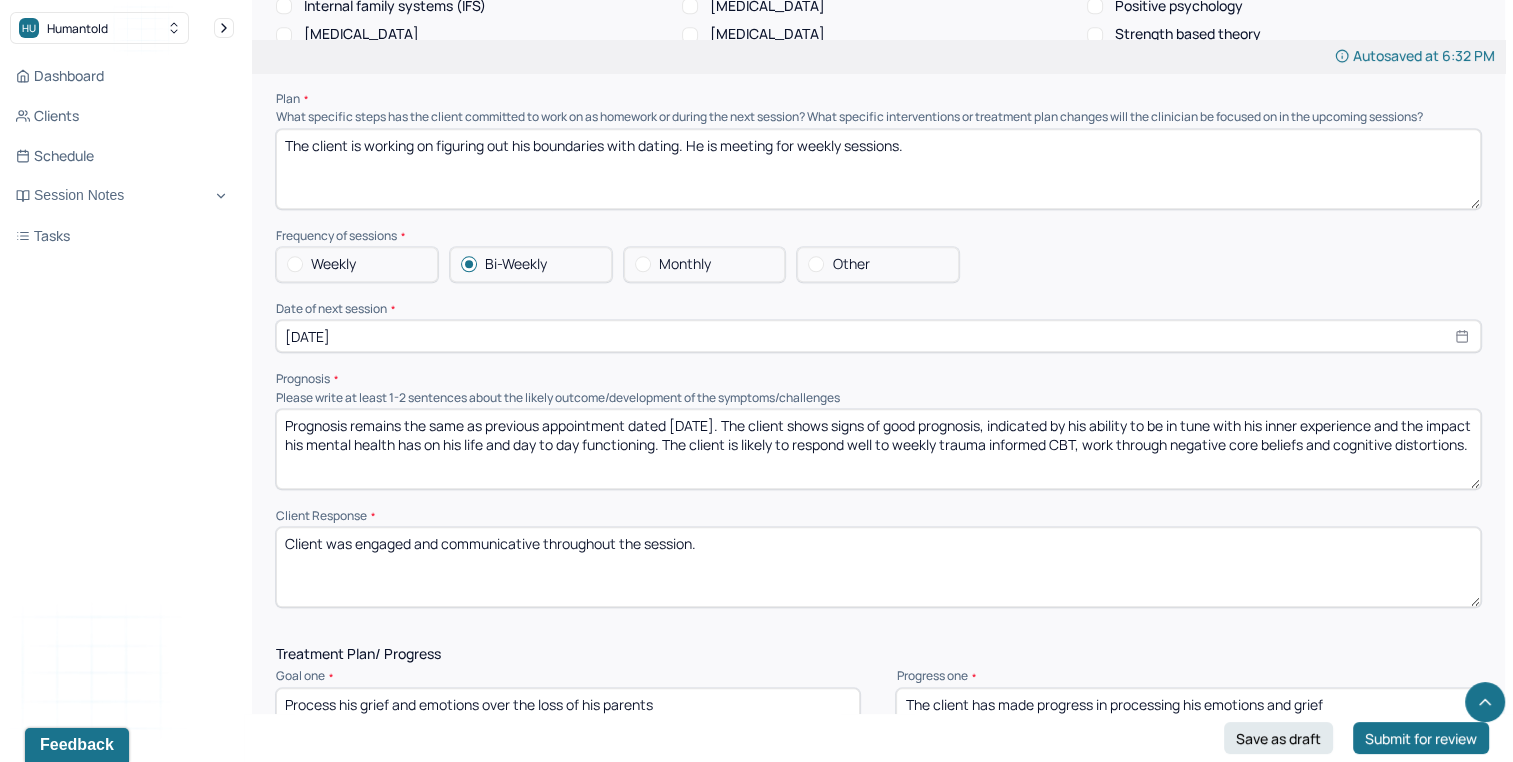 click on "Prognosis remains the same as previous appointment dated 7/1/25. The client shows signs of good prognosis, indicated by his ability to be in tune with his inner experience and the impact his mental health has on his life and day to day functioning. The client is likely to respond well to weekly trauma informed CBT, work through negative core beliefs and cognitive distortions." at bounding box center [878, 449] 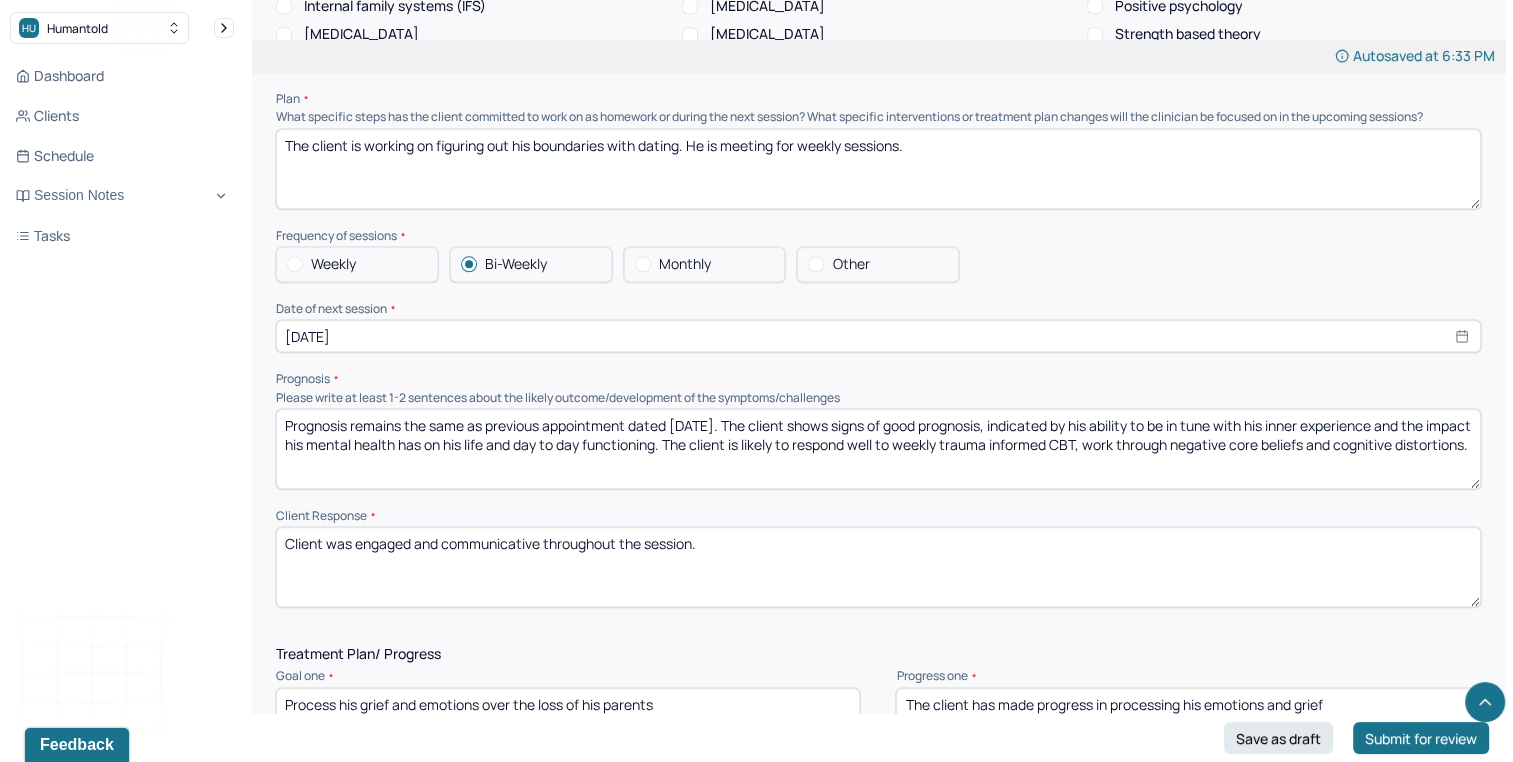 type on "Prognosis remains the same as previous appointment dated 7/22/25. The client shows signs of good prognosis, indicated by his ability to be in tune with his inner experience and the impact his mental health has on his life and day to day functioning. The client is likely to respond well to weekly trauma informed CBT, work through negative core beliefs and cognitive distortions." 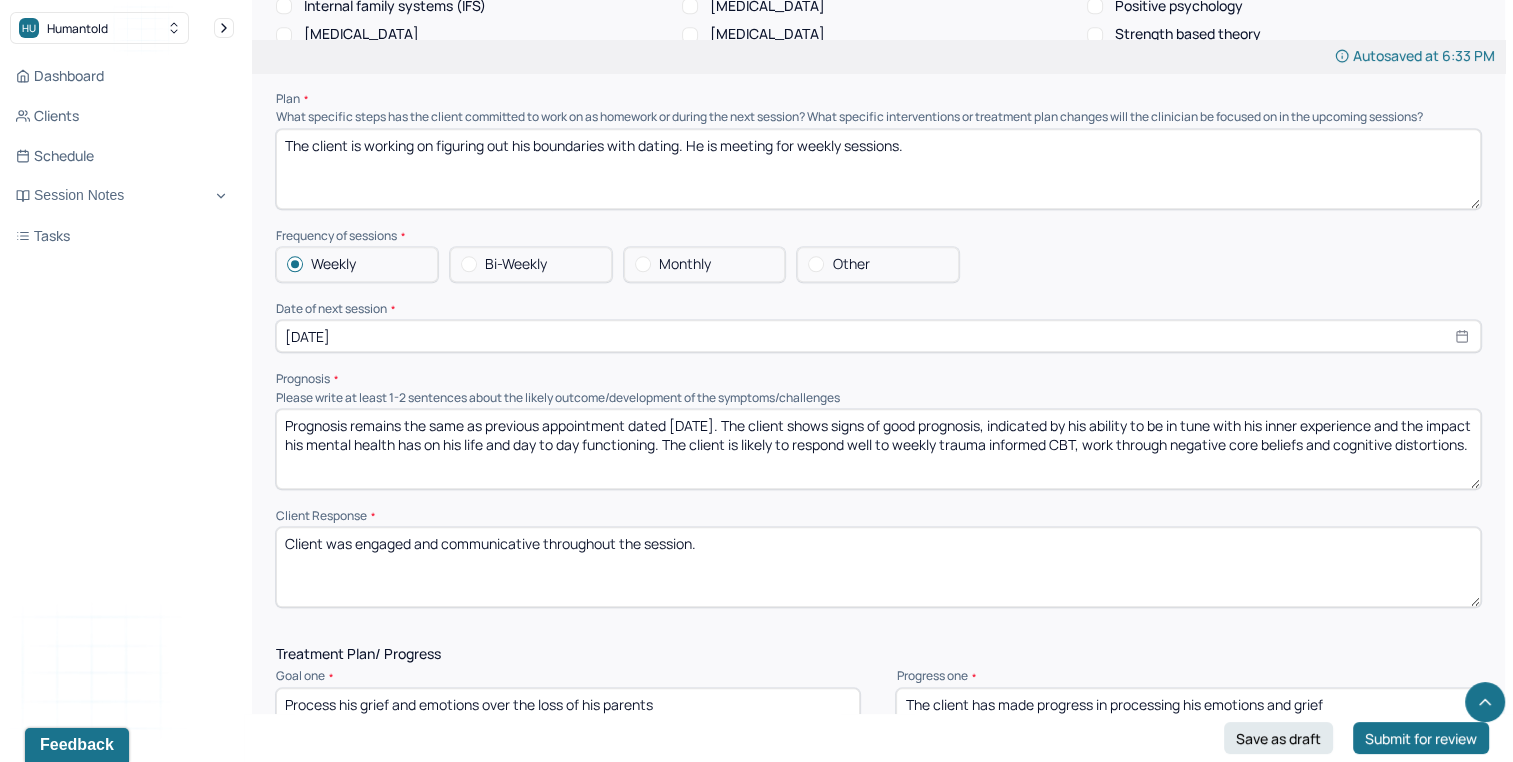 click on "Therapy Intervention Techniques Please select at least 1 intervention used Cognitive-Behavioral therapies Cognitive-Behavioral therapy (CBT) Dialectical Behavioral therapy (DBT) Modeling and skills training Trauma-focused CBT EDMR Rational Emotive Behaviour therapy Acceptance Commitment Therapy Solution Based Brief Therapy Mindfulness Based Cognitive Therapy Relationship based Interventions Attachment-oriented interventions Parent-child interaction therapy Parent interventions Other Client centered therapy/ Humanism Gestalt therapy Existential therapy Feminist therapy Psychodynamic therapy Grief therapy Internal family systems (IFS) Narrative therapy Positive psychology Psychoeducation Sex therapy Strength based theory Career Counseling Multisystemic family theory Plan What specific steps has the client committed to work on as homework or during the next session? What specific interventions or treatment plan changes will the clinician be focused on in the upcoming sessions? Frequency of sessions Weekly Other" at bounding box center [878, 160] 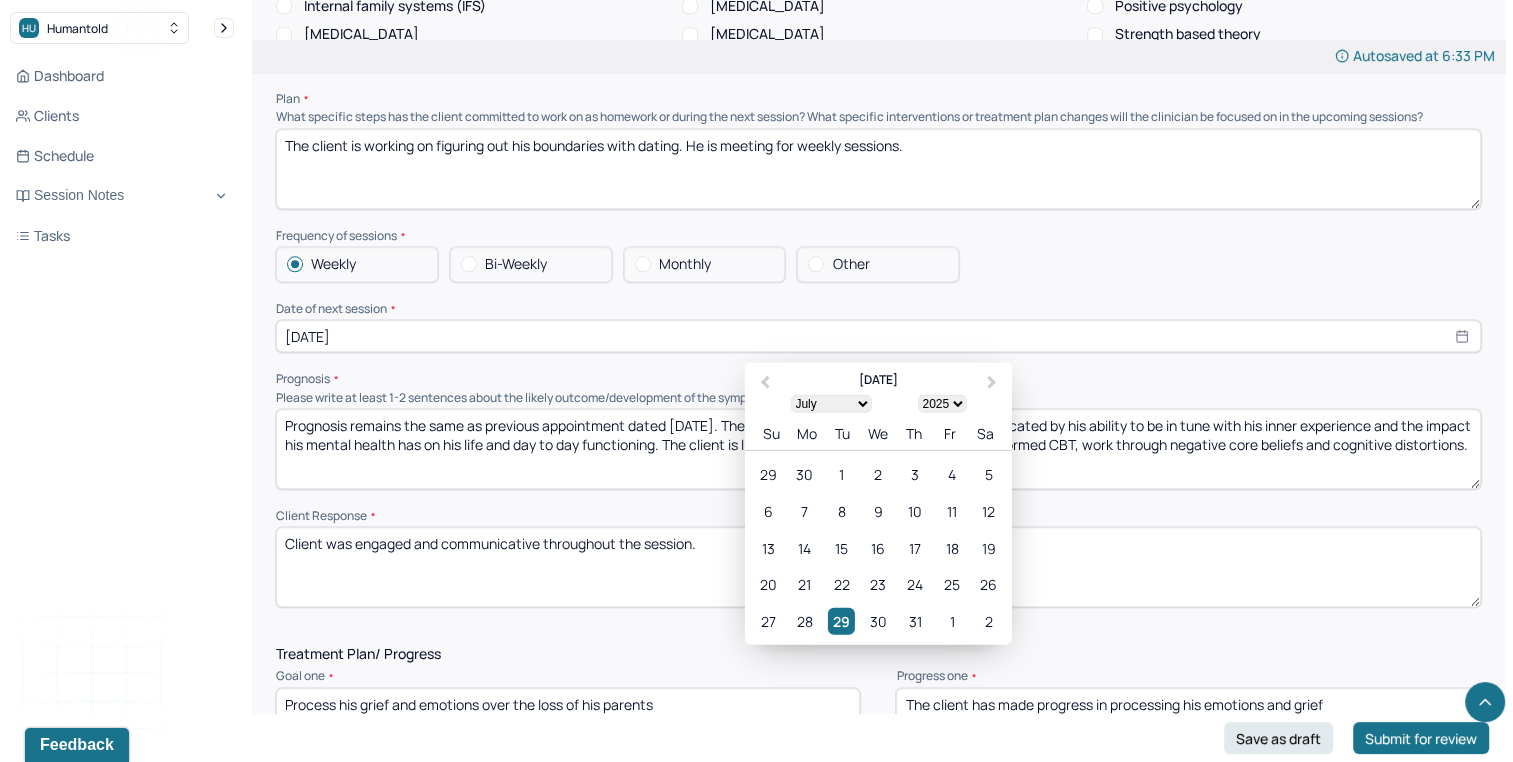 click on "[DATE]" at bounding box center (878, 336) 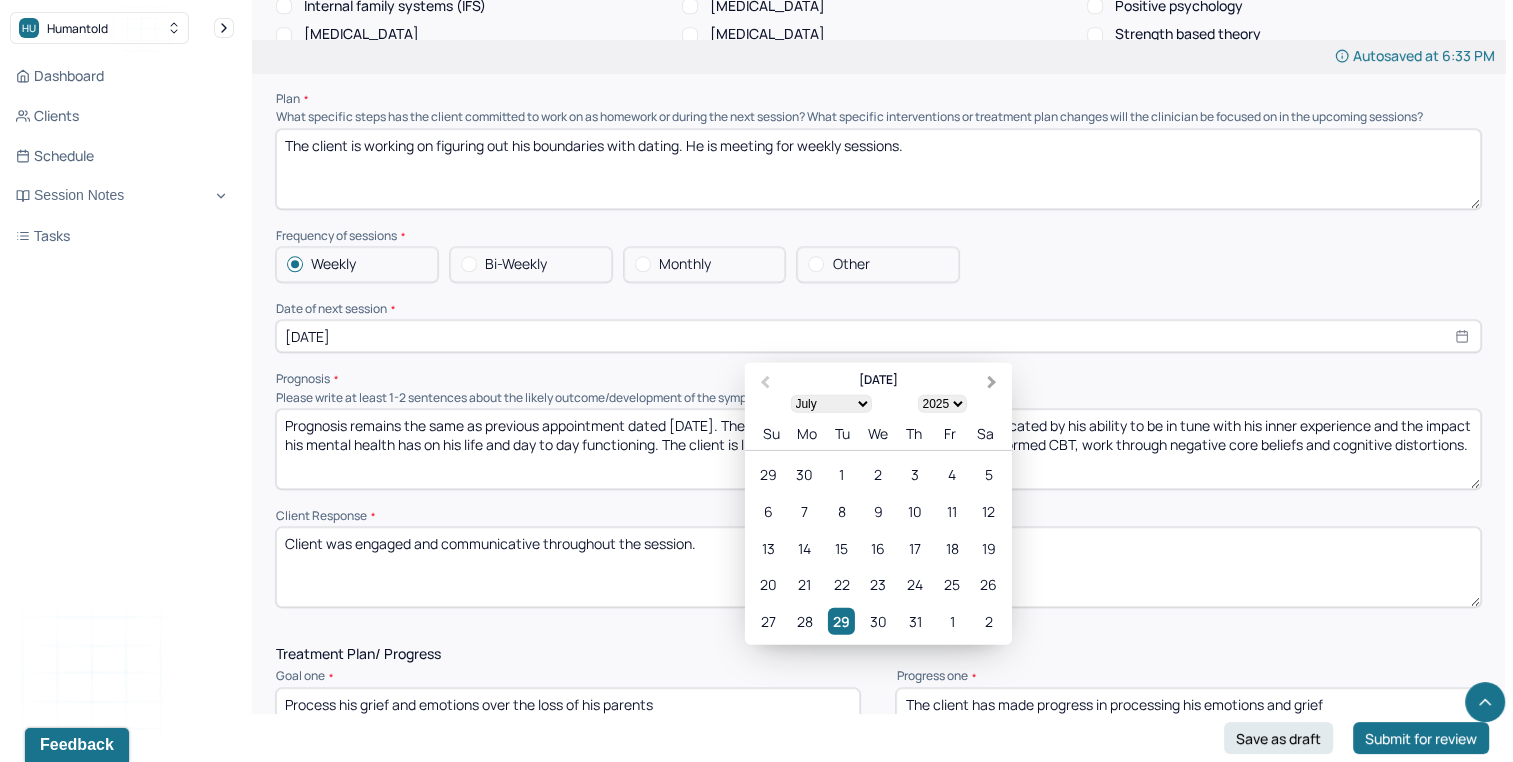 click on "Next Month" at bounding box center (994, 384) 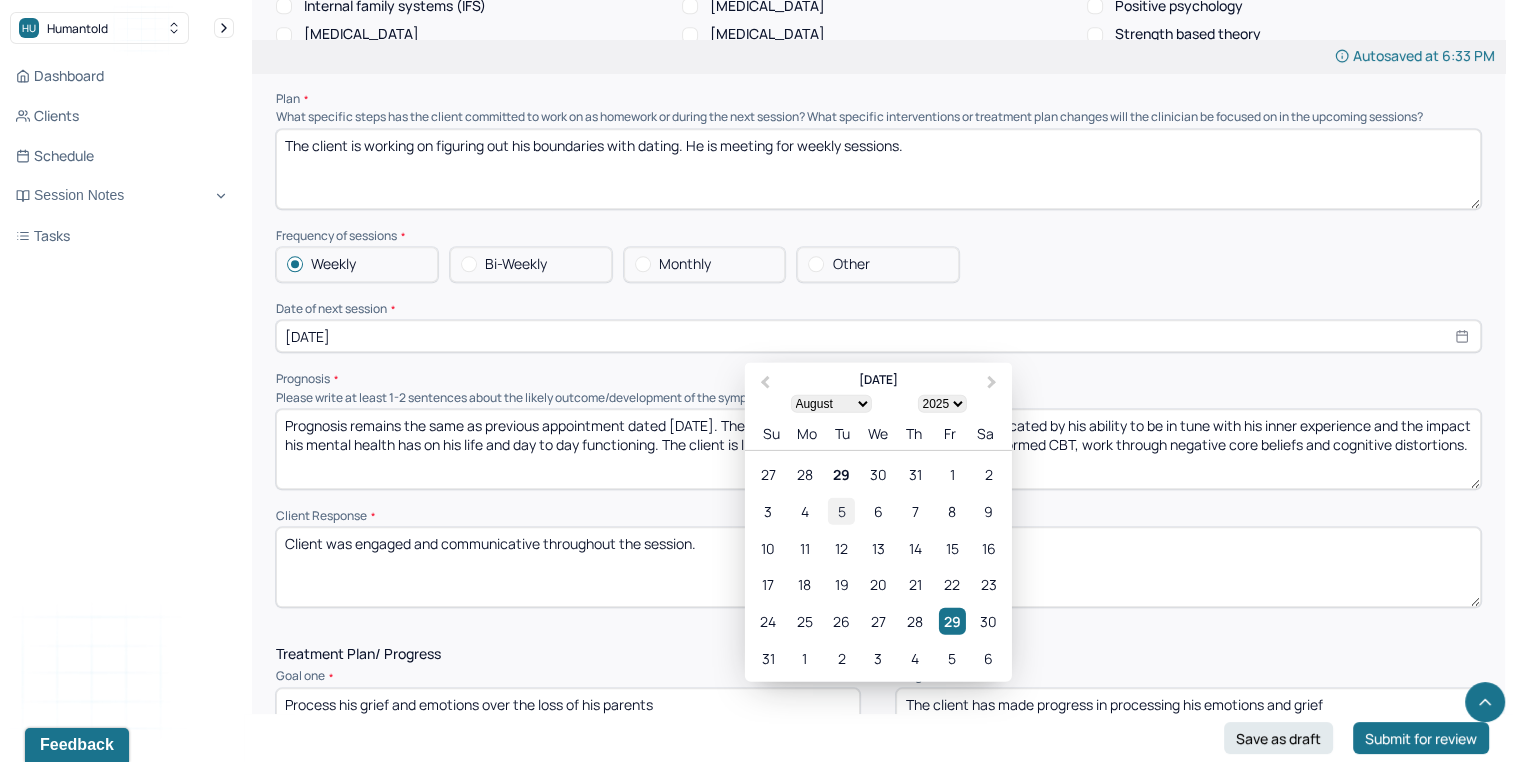 click on "5" at bounding box center (841, 510) 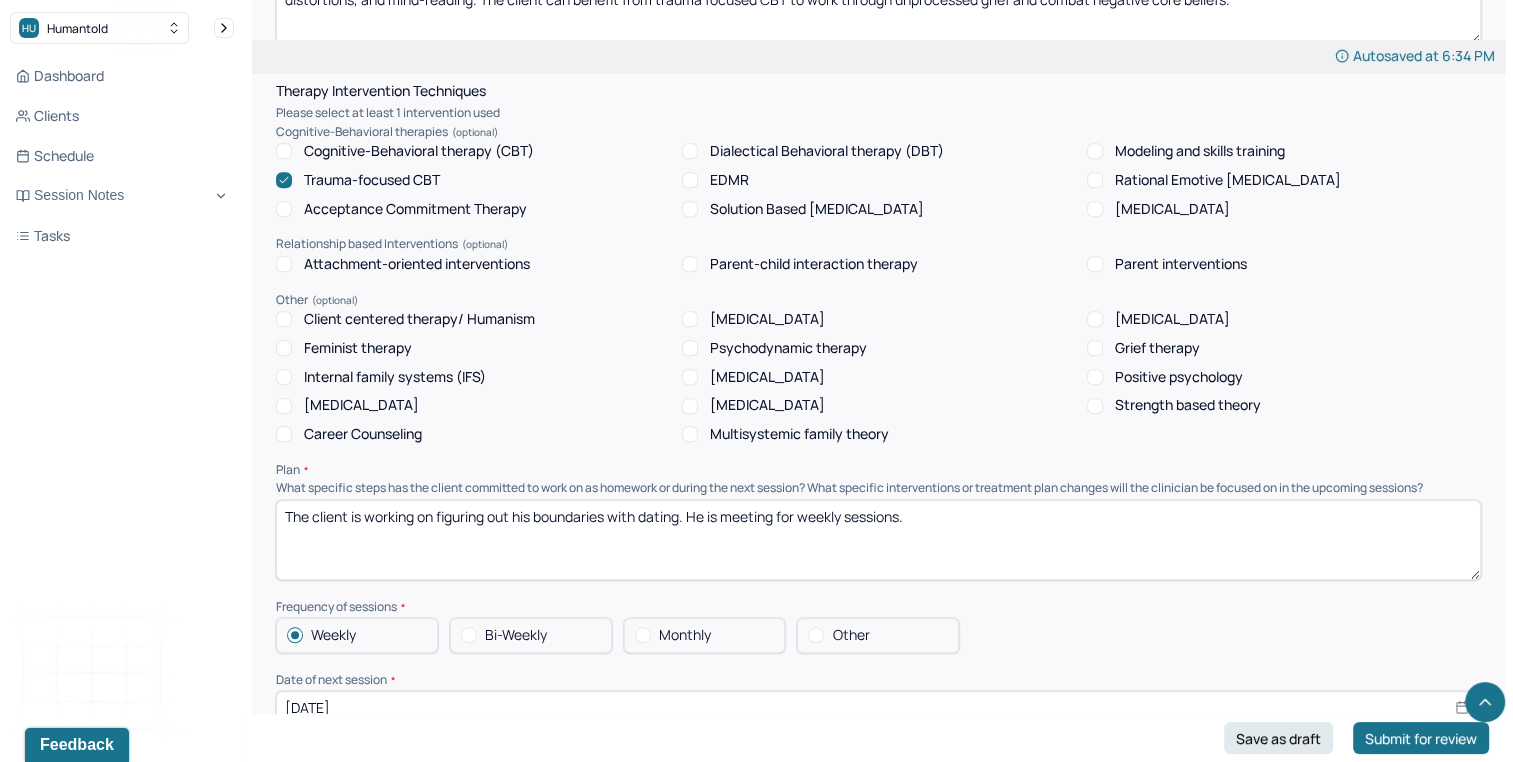 scroll, scrollTop: 1661, scrollLeft: 0, axis: vertical 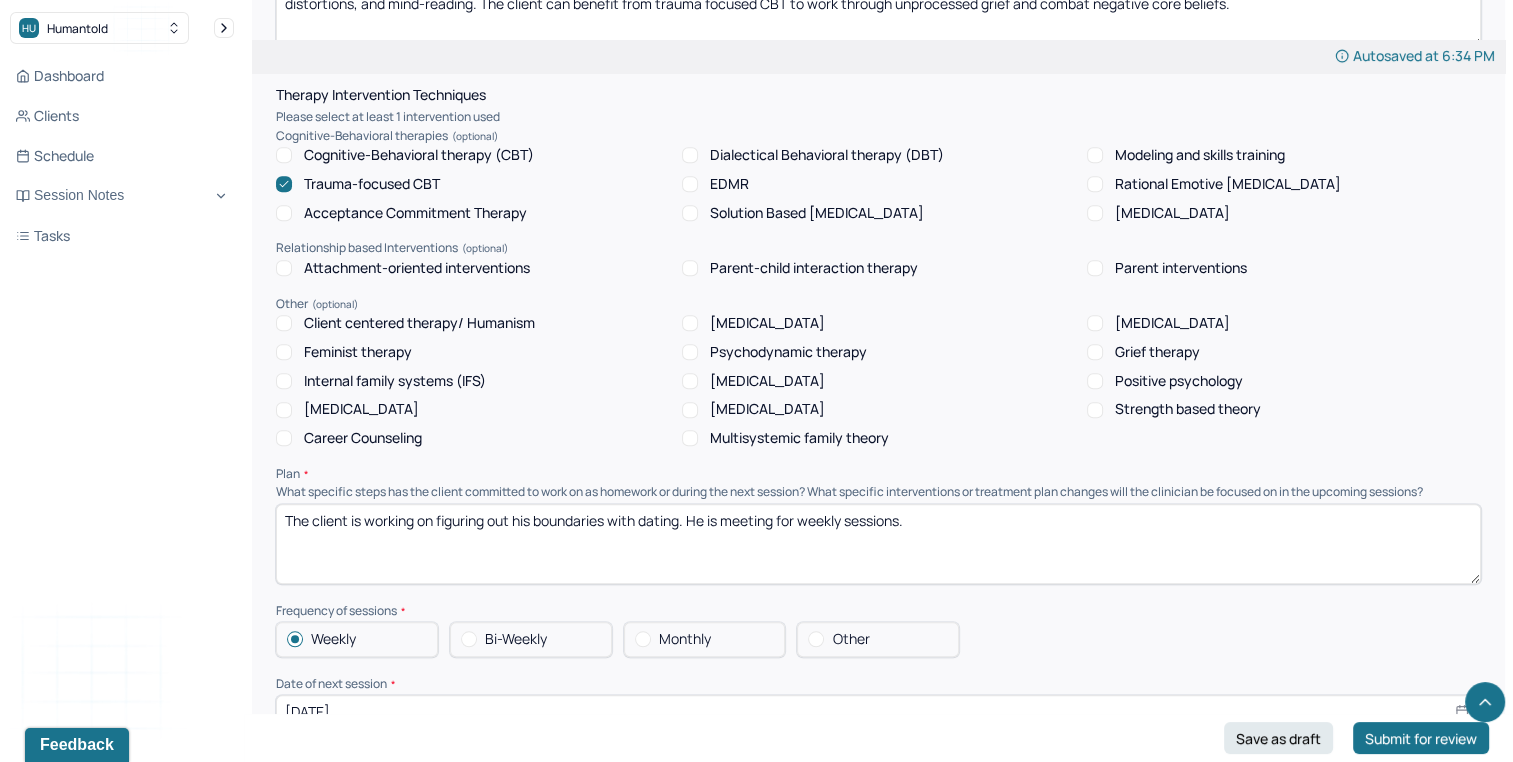 drag, startPoint x: 436, startPoint y: 532, endPoint x: 687, endPoint y: 534, distance: 251.00797 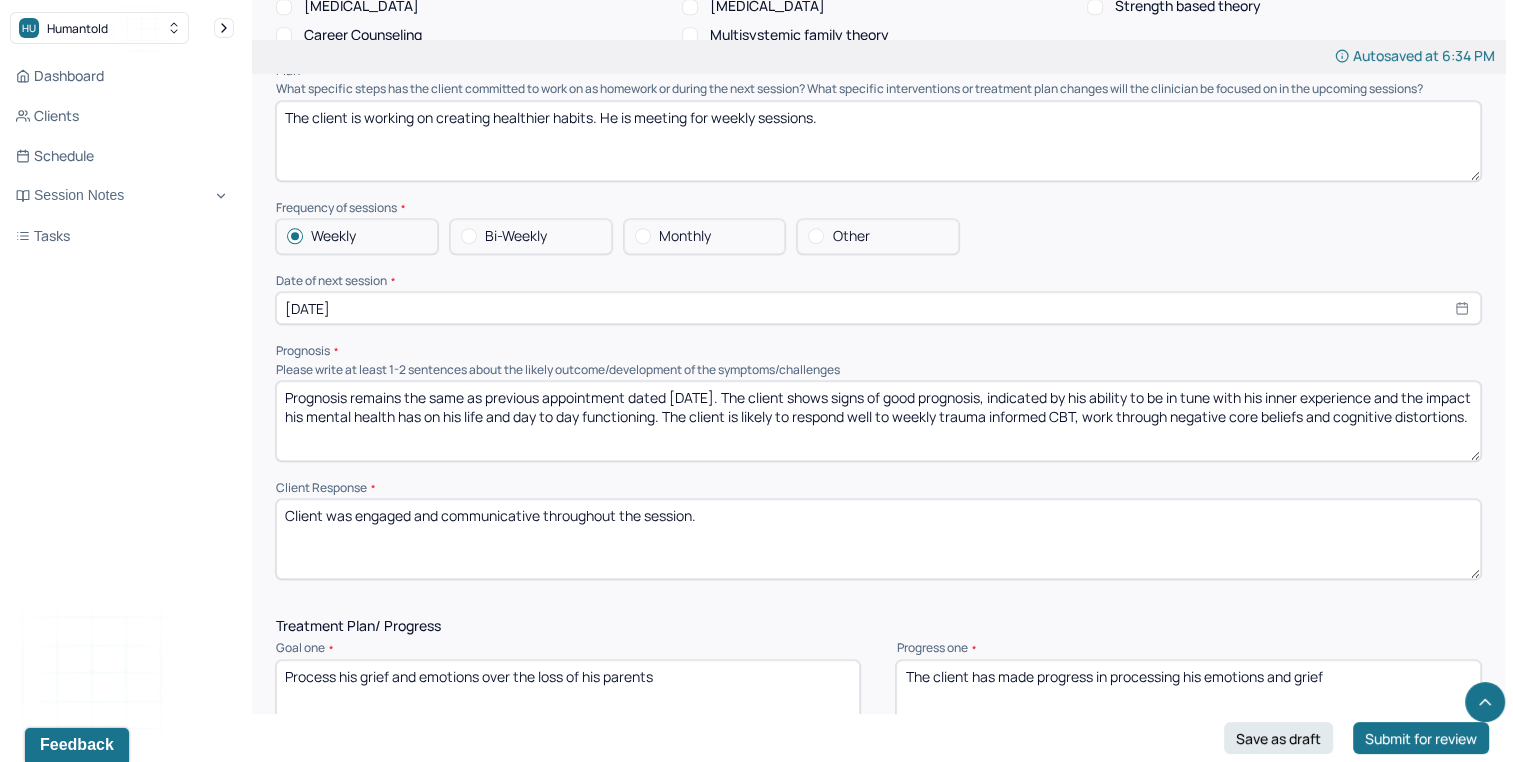 scroll, scrollTop: 2072, scrollLeft: 0, axis: vertical 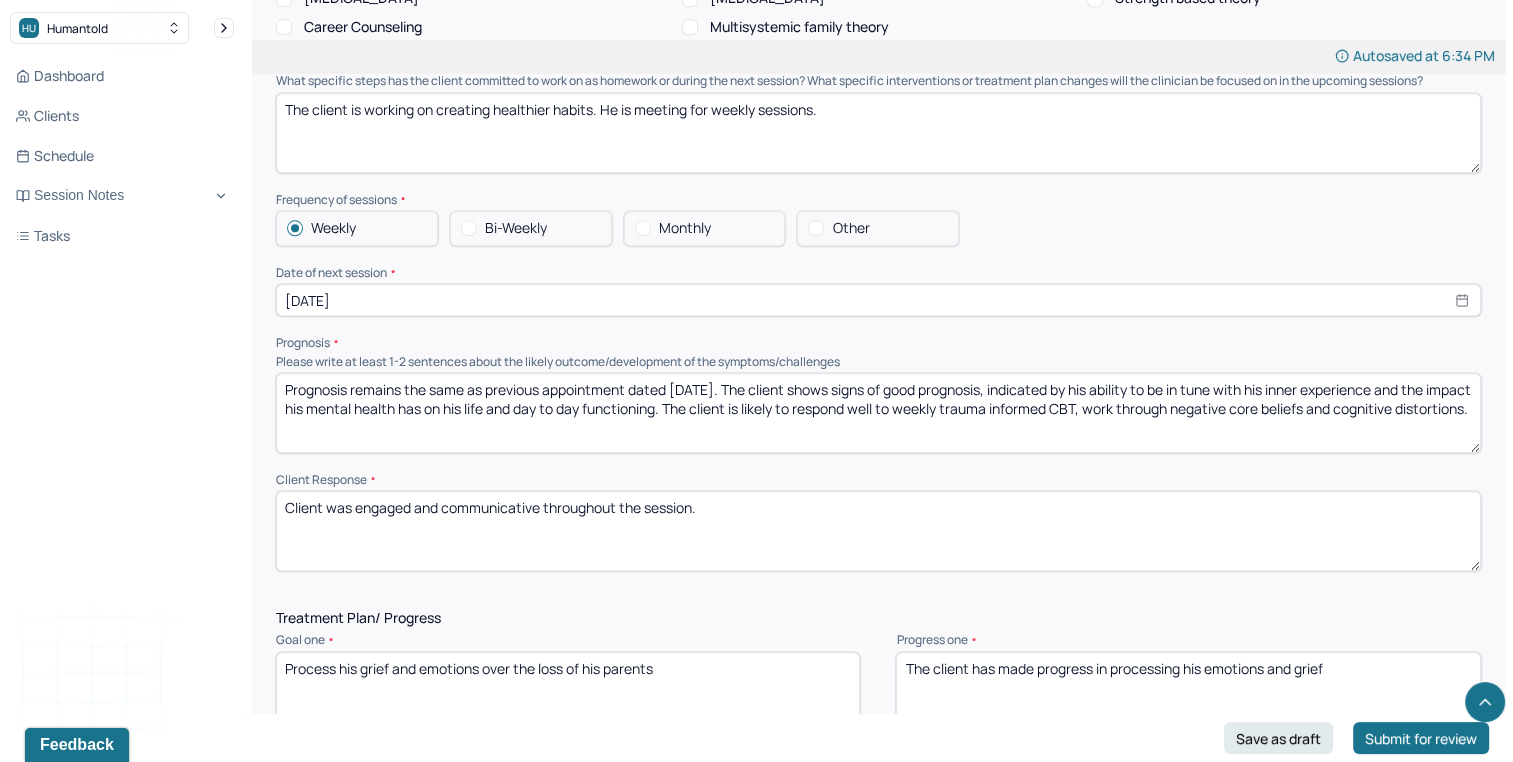 type on "The client is working on creating healthier habits. He is meeting for weekly sessions." 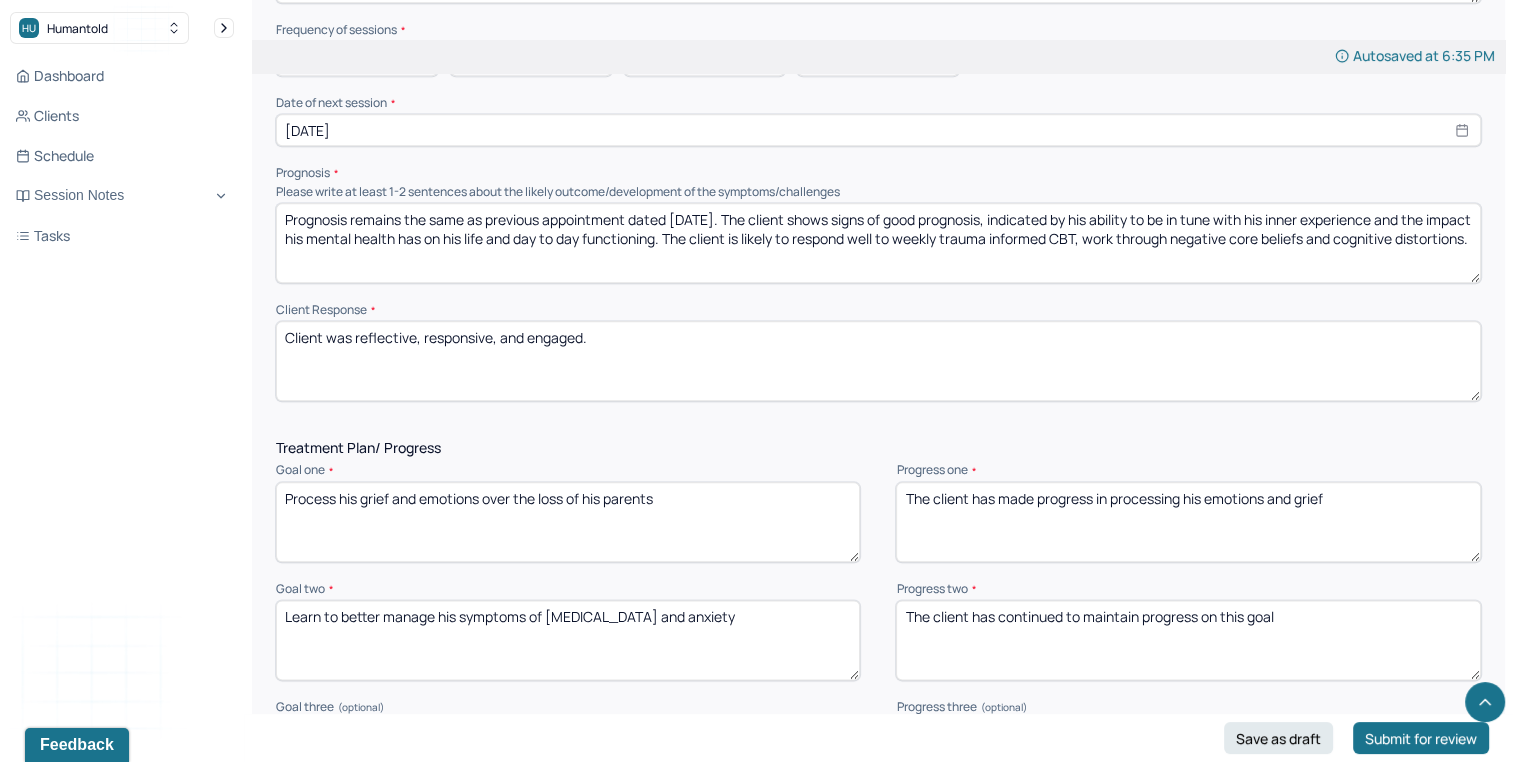 scroll, scrollTop: 2250, scrollLeft: 0, axis: vertical 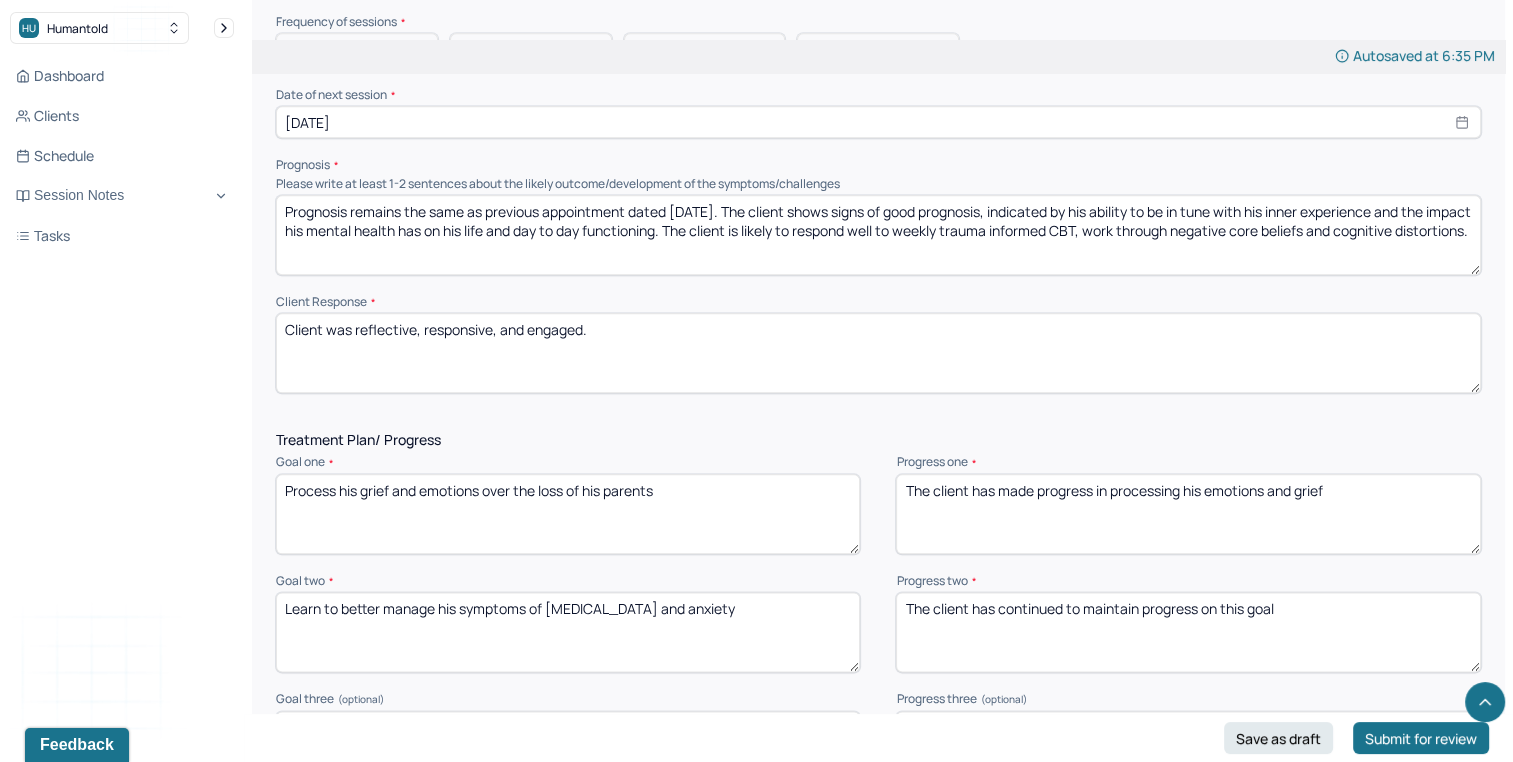 type on "Client was reflective, responsive, and engaged." 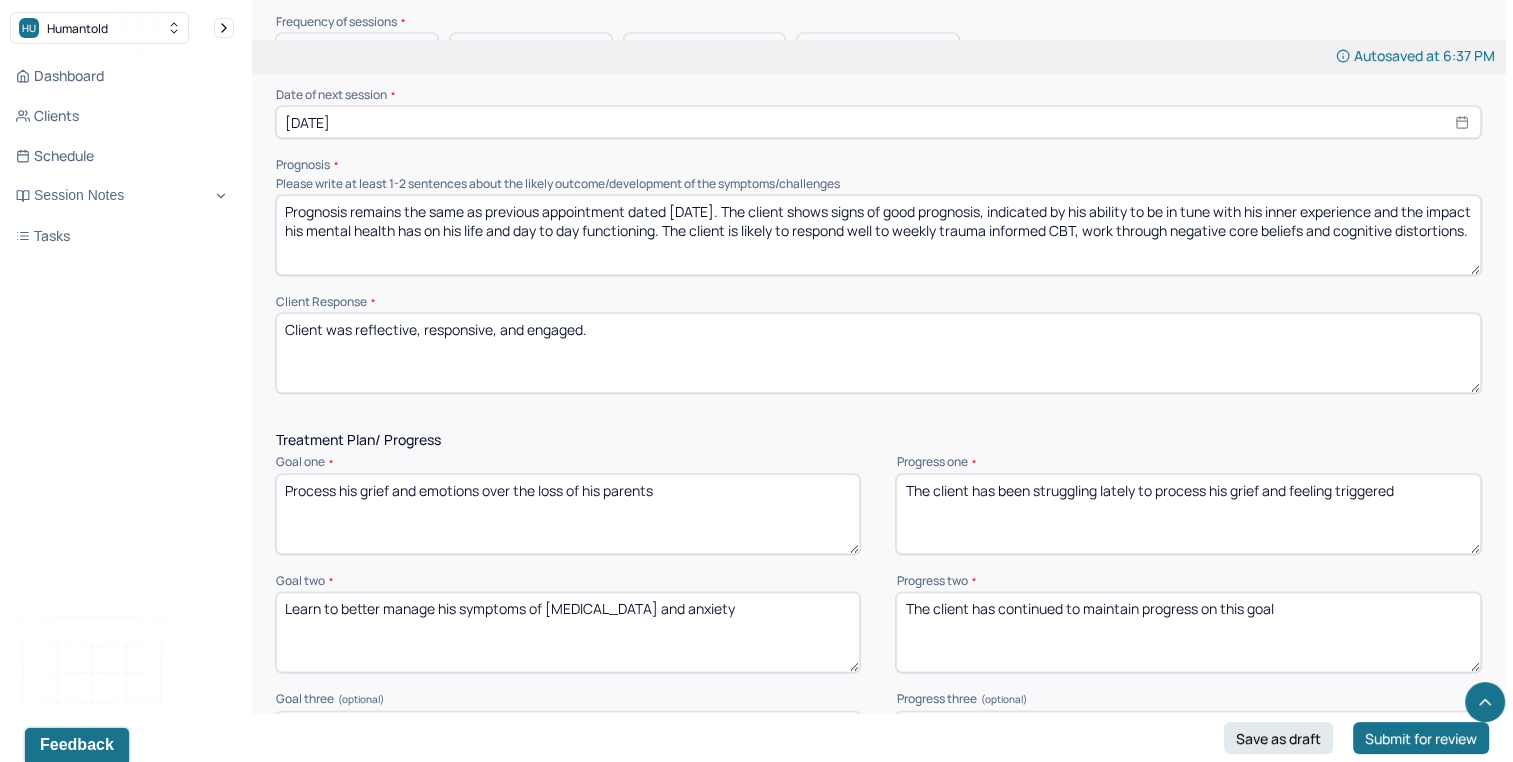 type on "The client has been struggling lately to process his grief and feeling triggered" 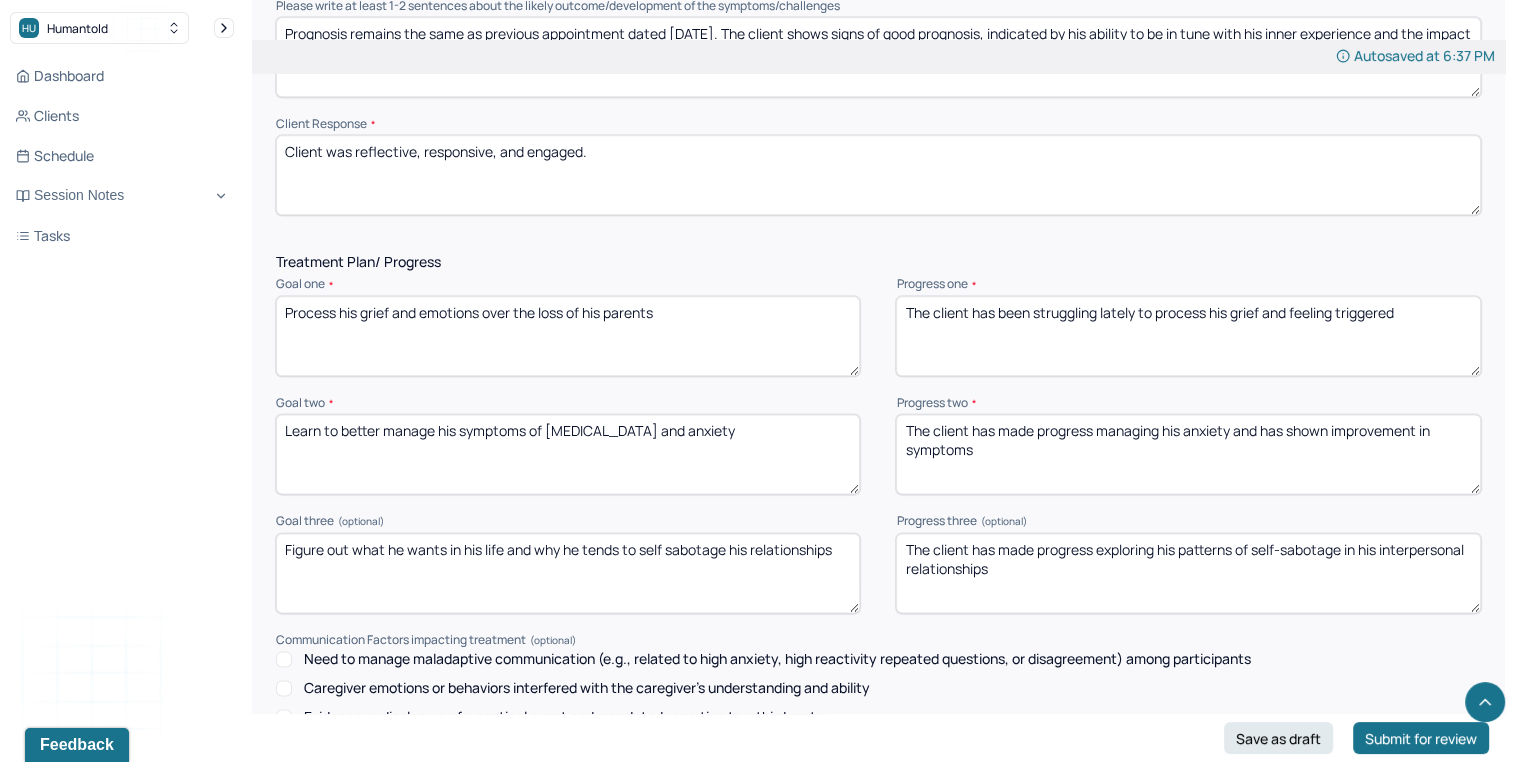 scroll, scrollTop: 2420, scrollLeft: 0, axis: vertical 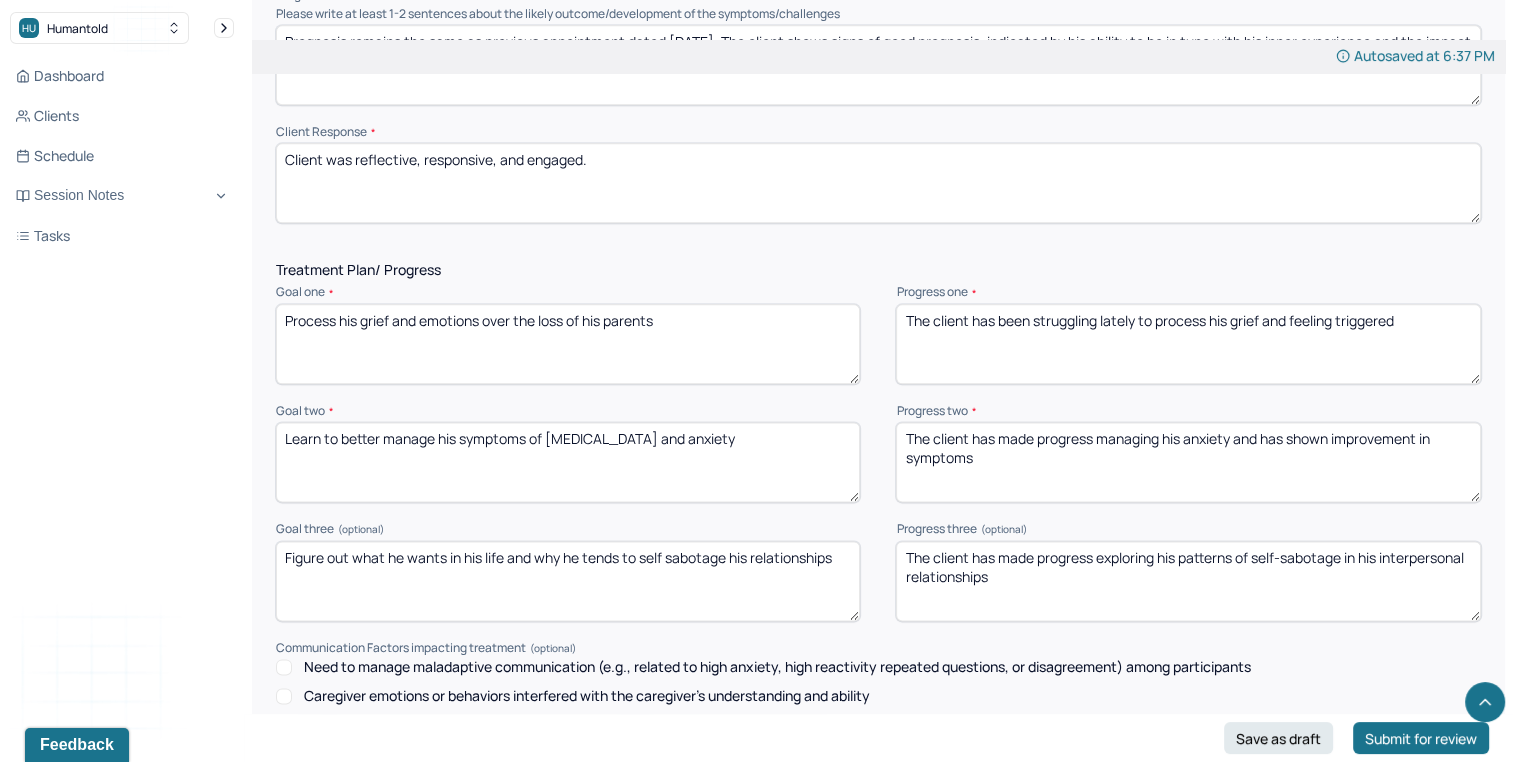 type on "The client has made progress managing his anxiety and has shown improvement in symptoms" 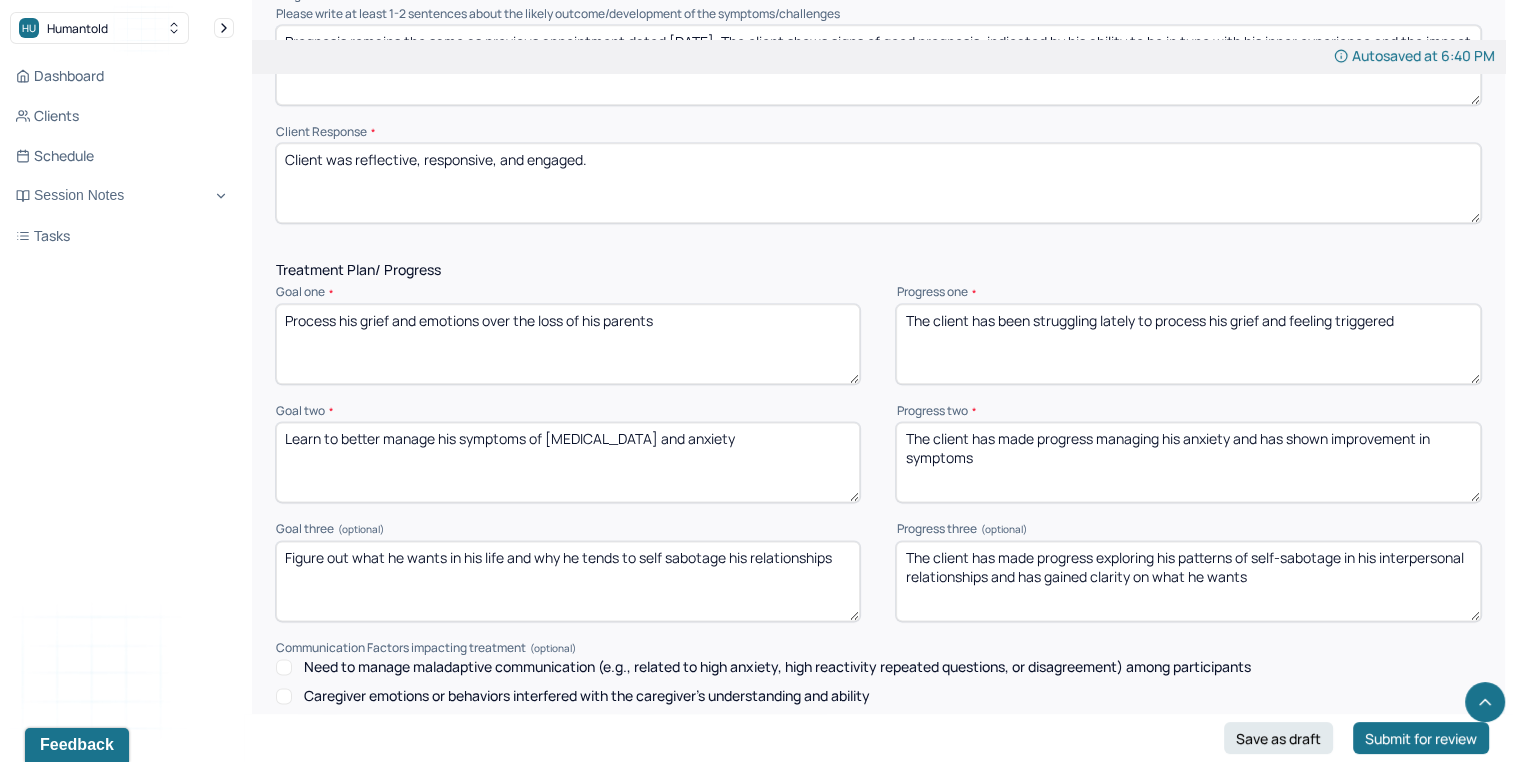 click on "The client has made progress exploring his patterns of self-sabotage in his interpersonal relationships and has gained clarity on what he wants" at bounding box center [1188, 581] 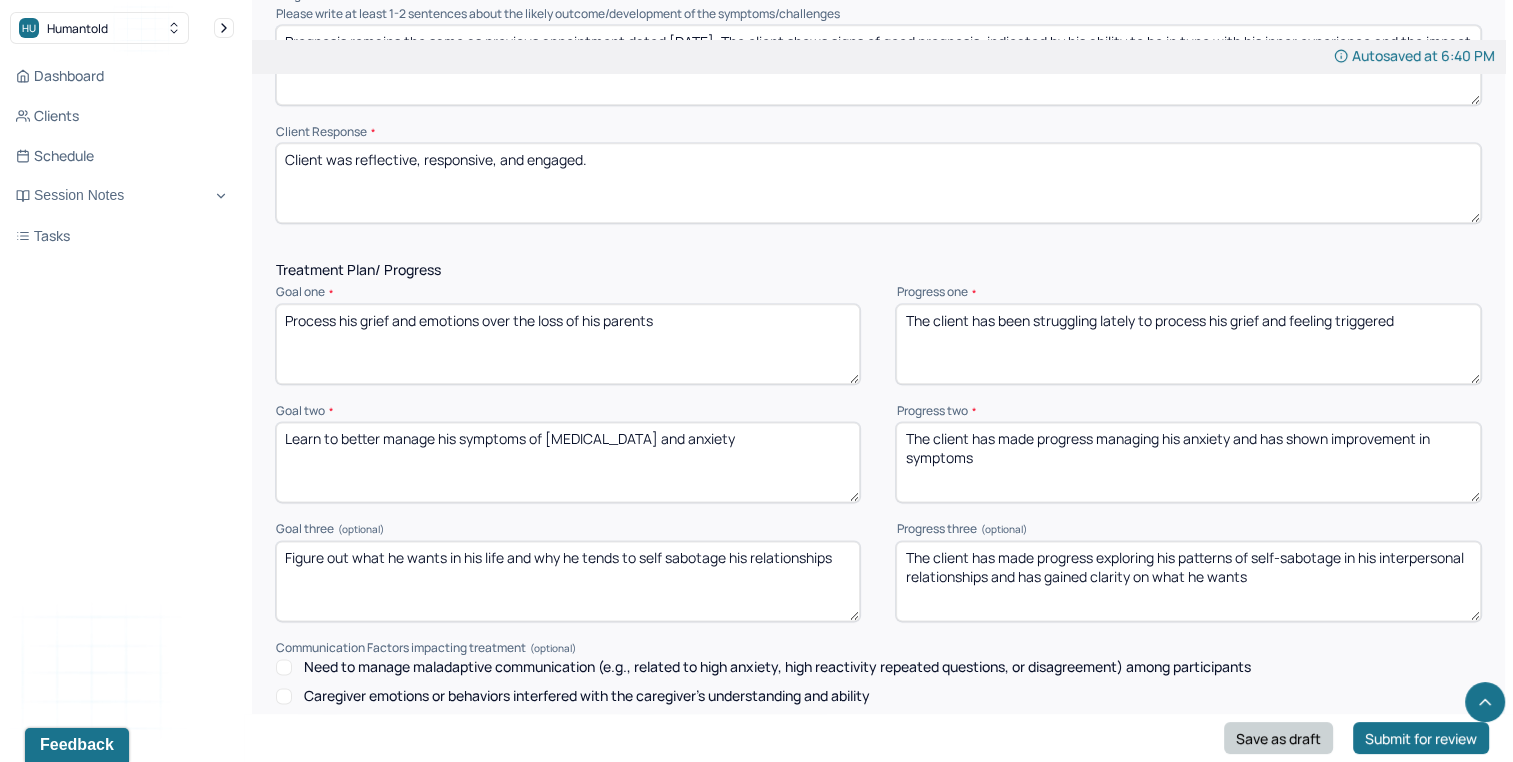 type on "The client has made progress exploring his patterns of self-sabotage in his interpersonal relationships and has gained clarity on what he wants" 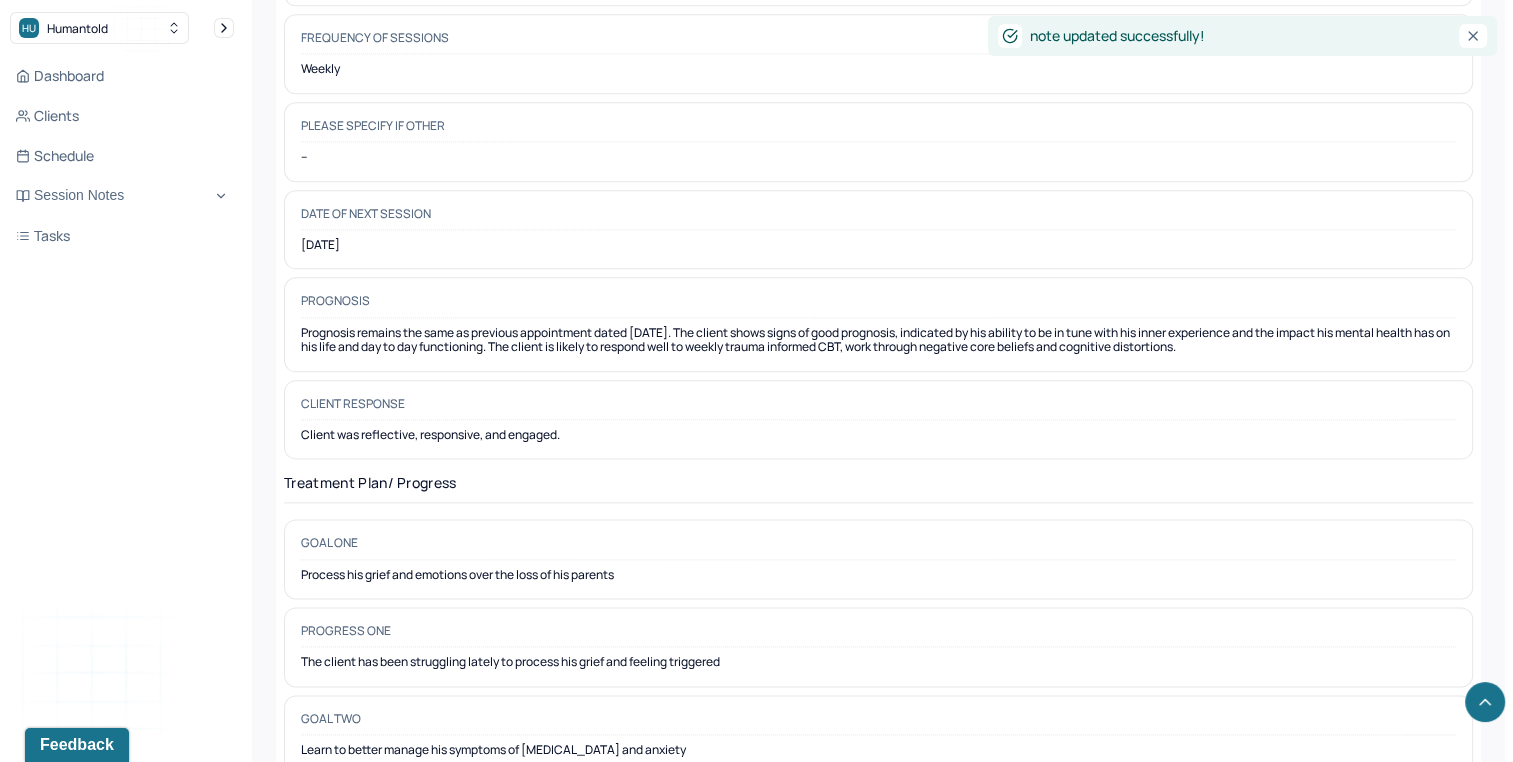 scroll, scrollTop: 0, scrollLeft: 0, axis: both 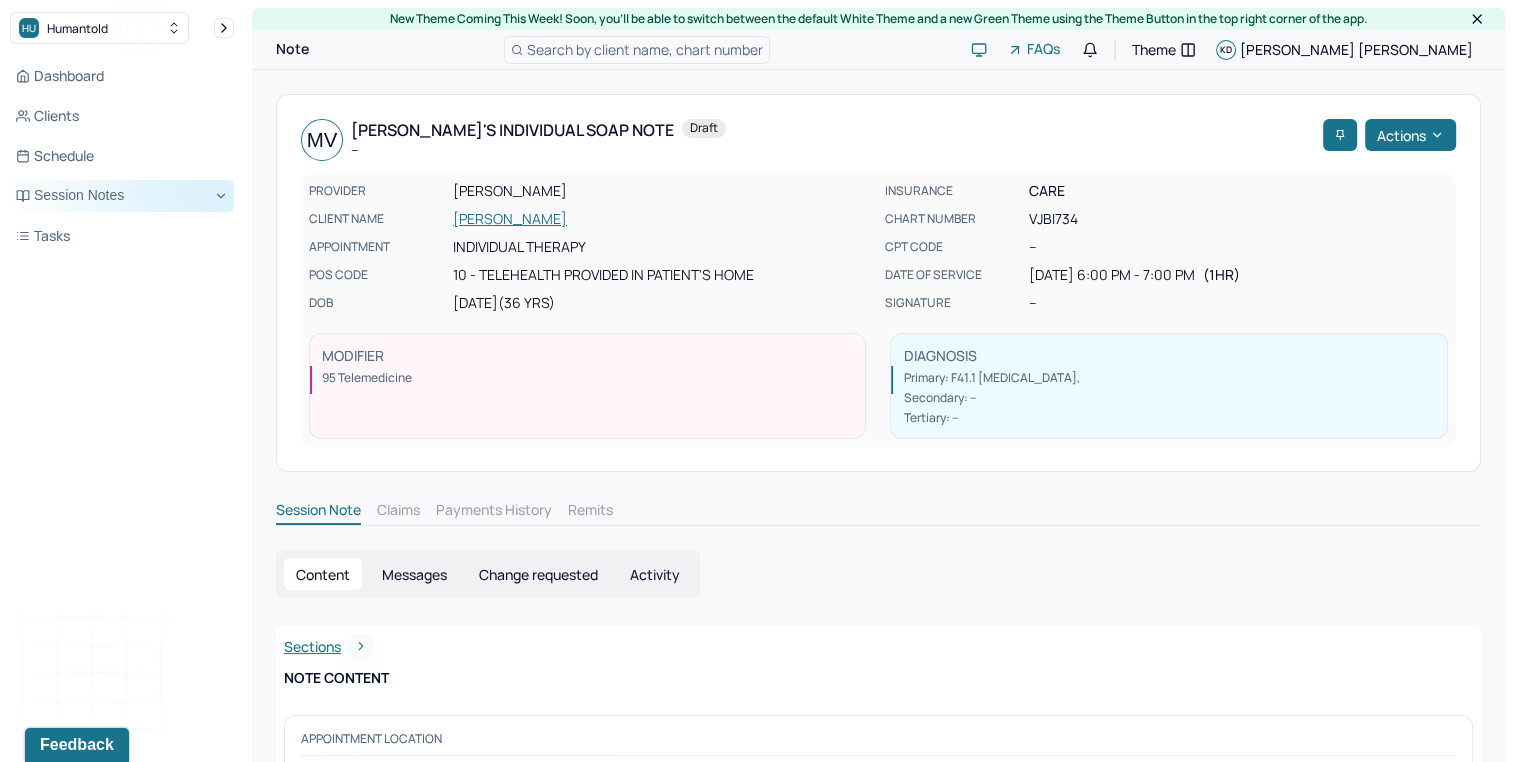 click on "Session Notes" at bounding box center (122, 196) 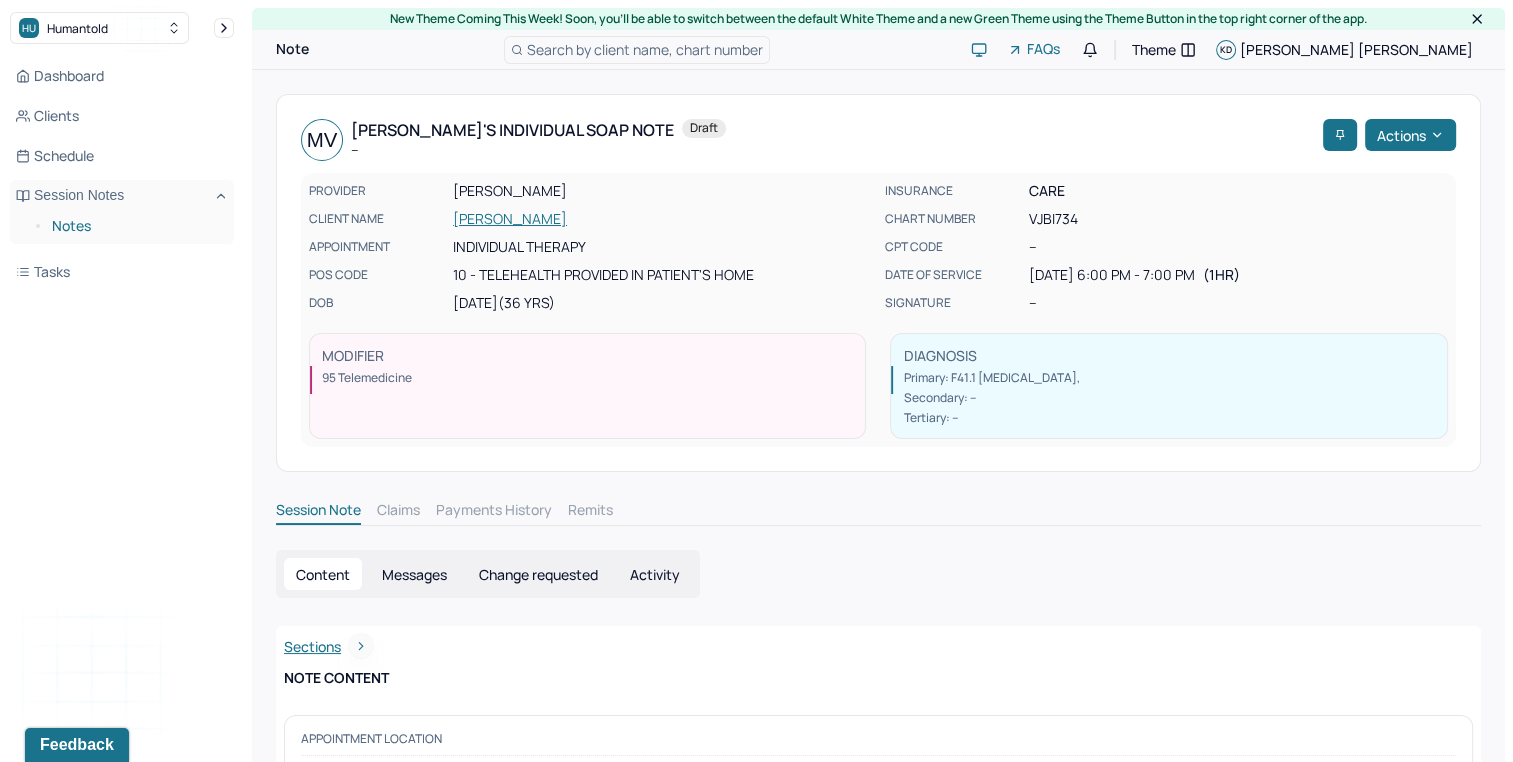 click on "Notes" at bounding box center (135, 226) 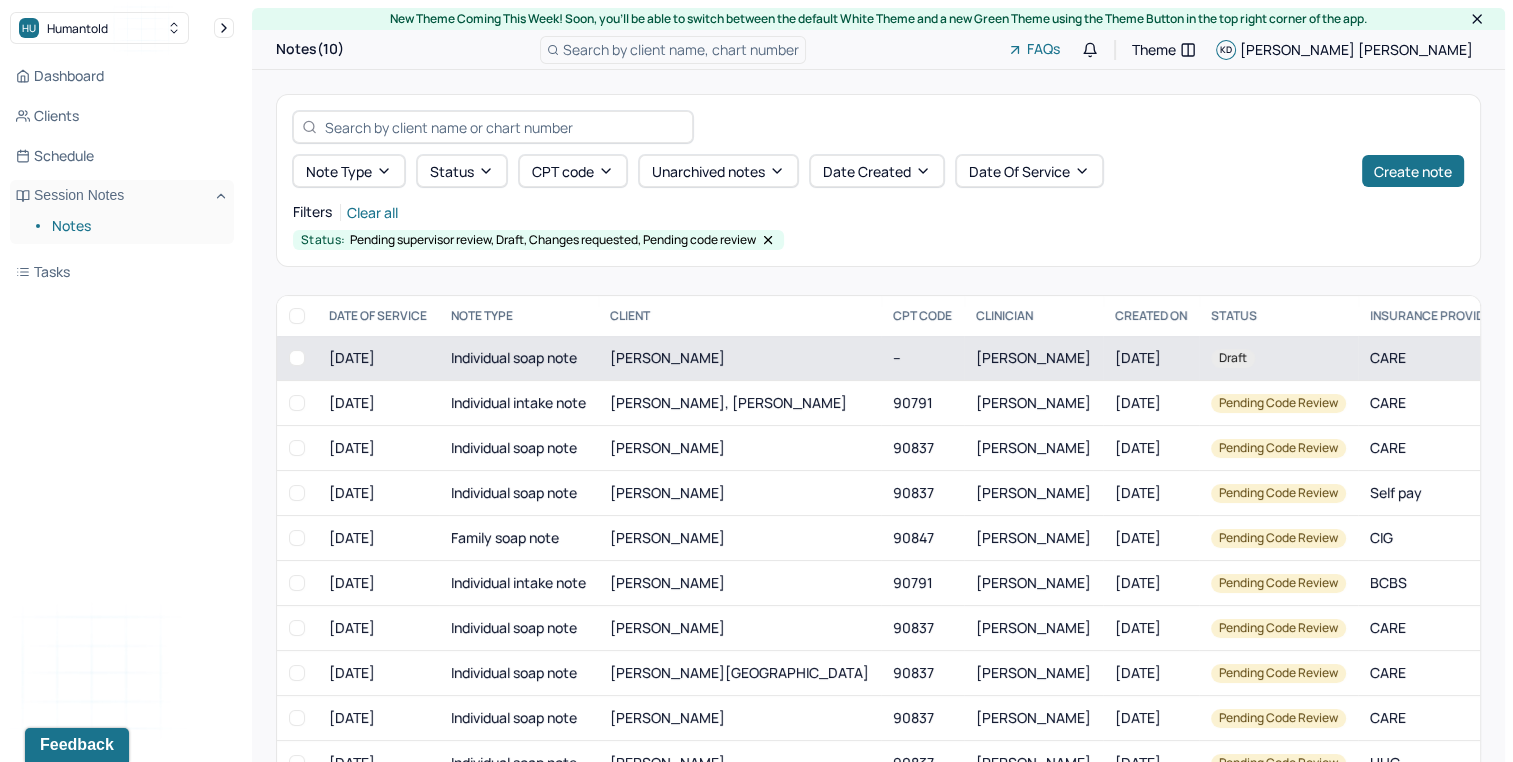 click on "Individual soap note" at bounding box center (518, 358) 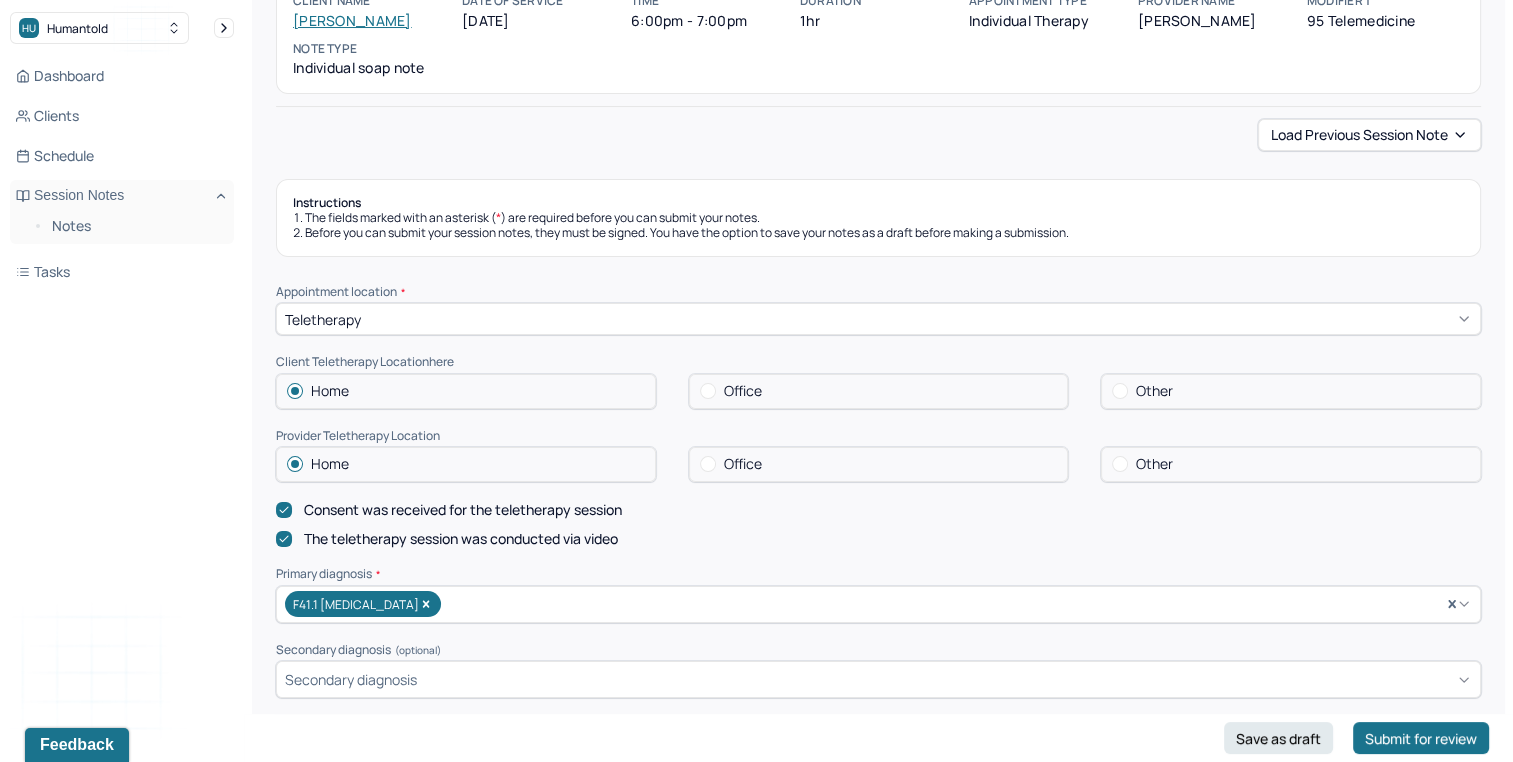 scroll, scrollTop: 181, scrollLeft: 0, axis: vertical 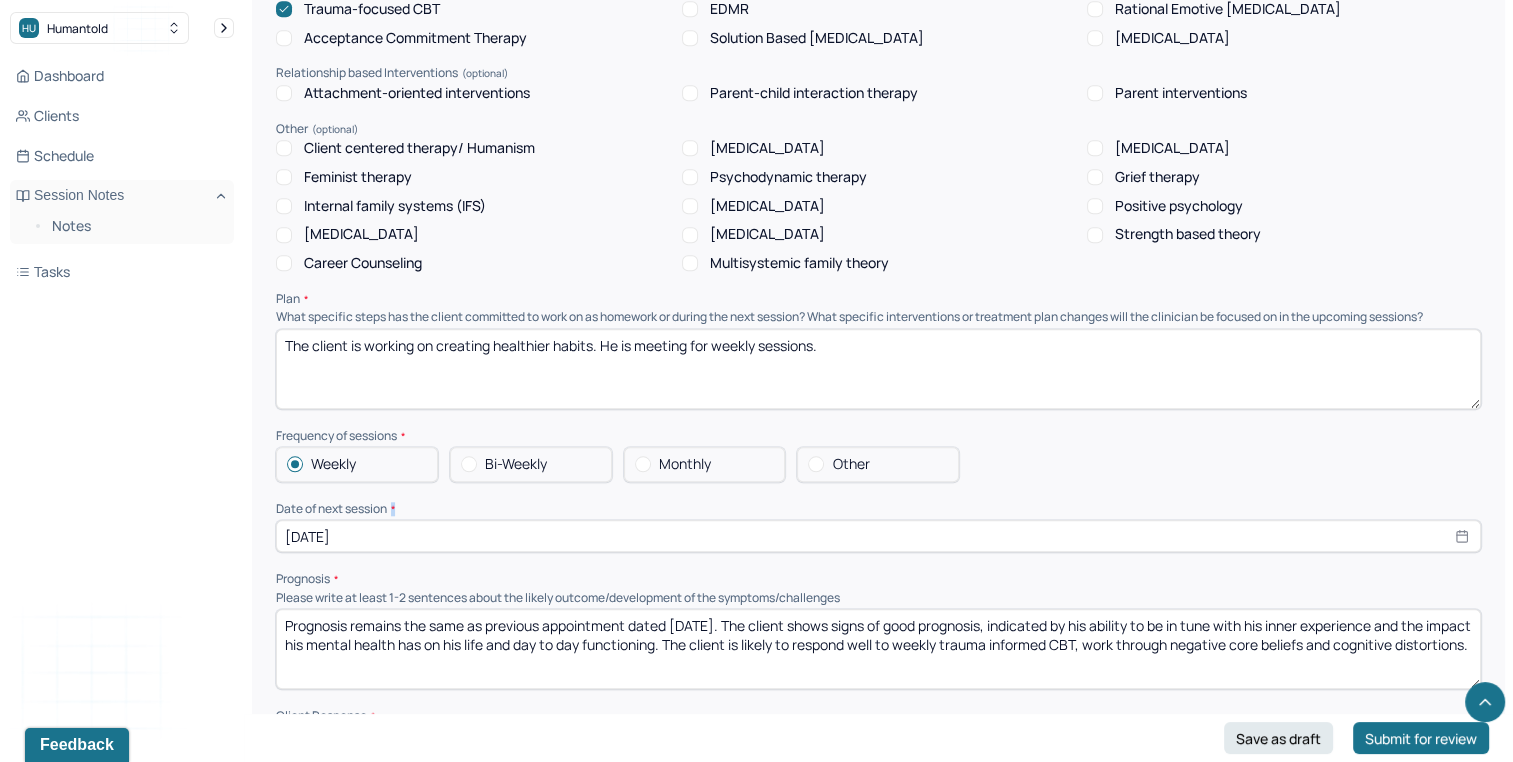 drag, startPoint x: 1508, startPoint y: 500, endPoint x: 1513, endPoint y: 532, distance: 32.38827 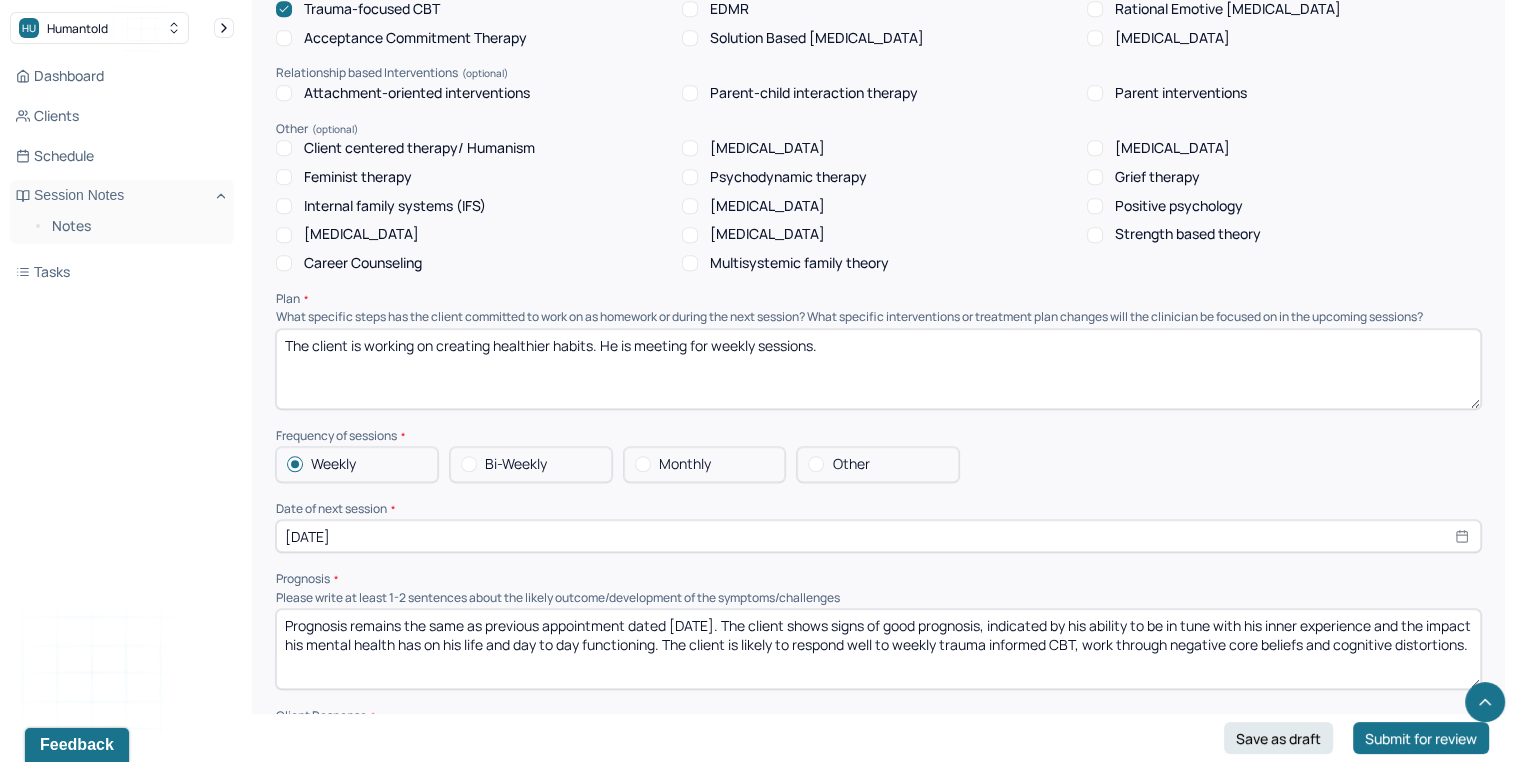 click on "Frequency of sessions" at bounding box center [878, 436] 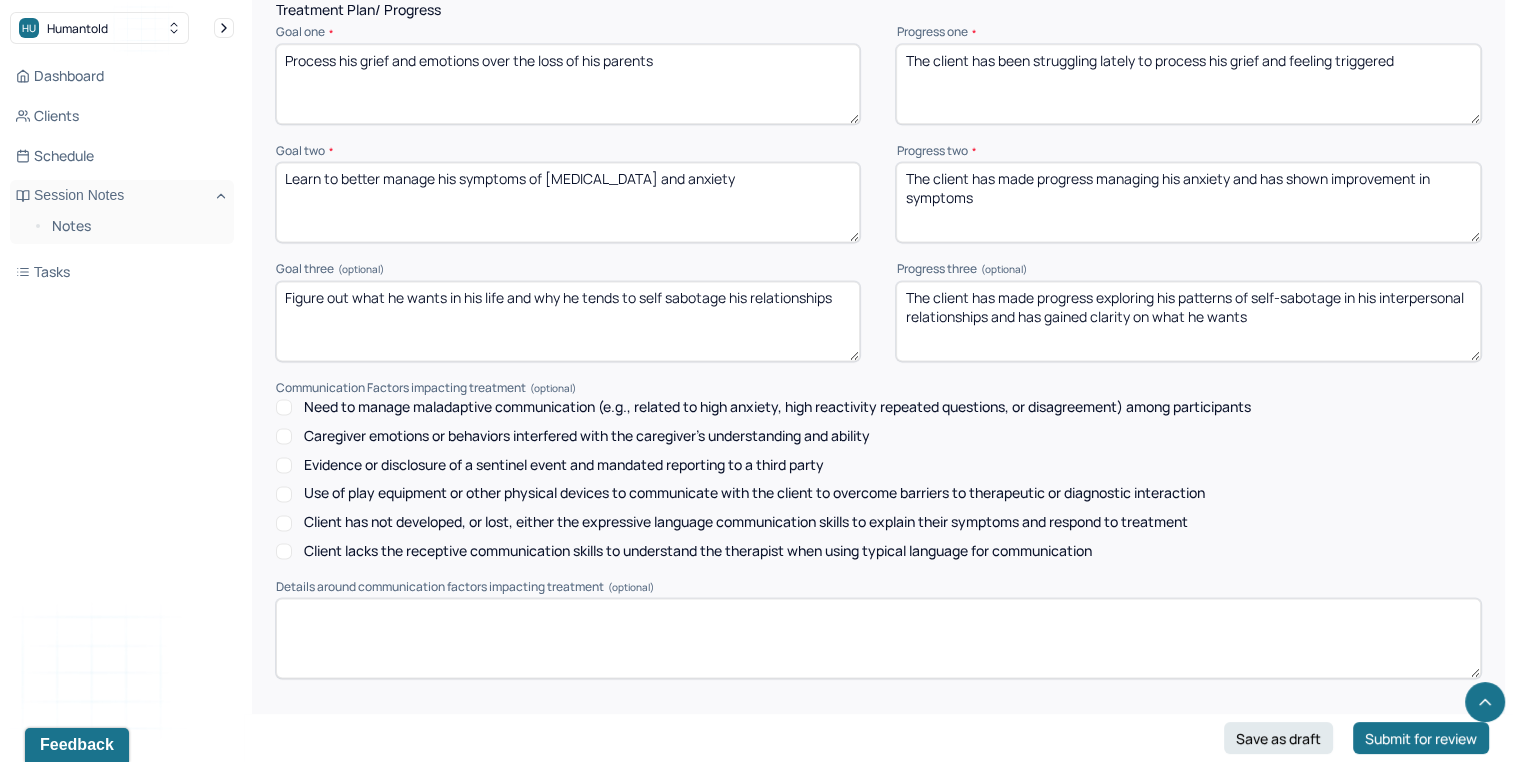scroll, scrollTop: 2684, scrollLeft: 0, axis: vertical 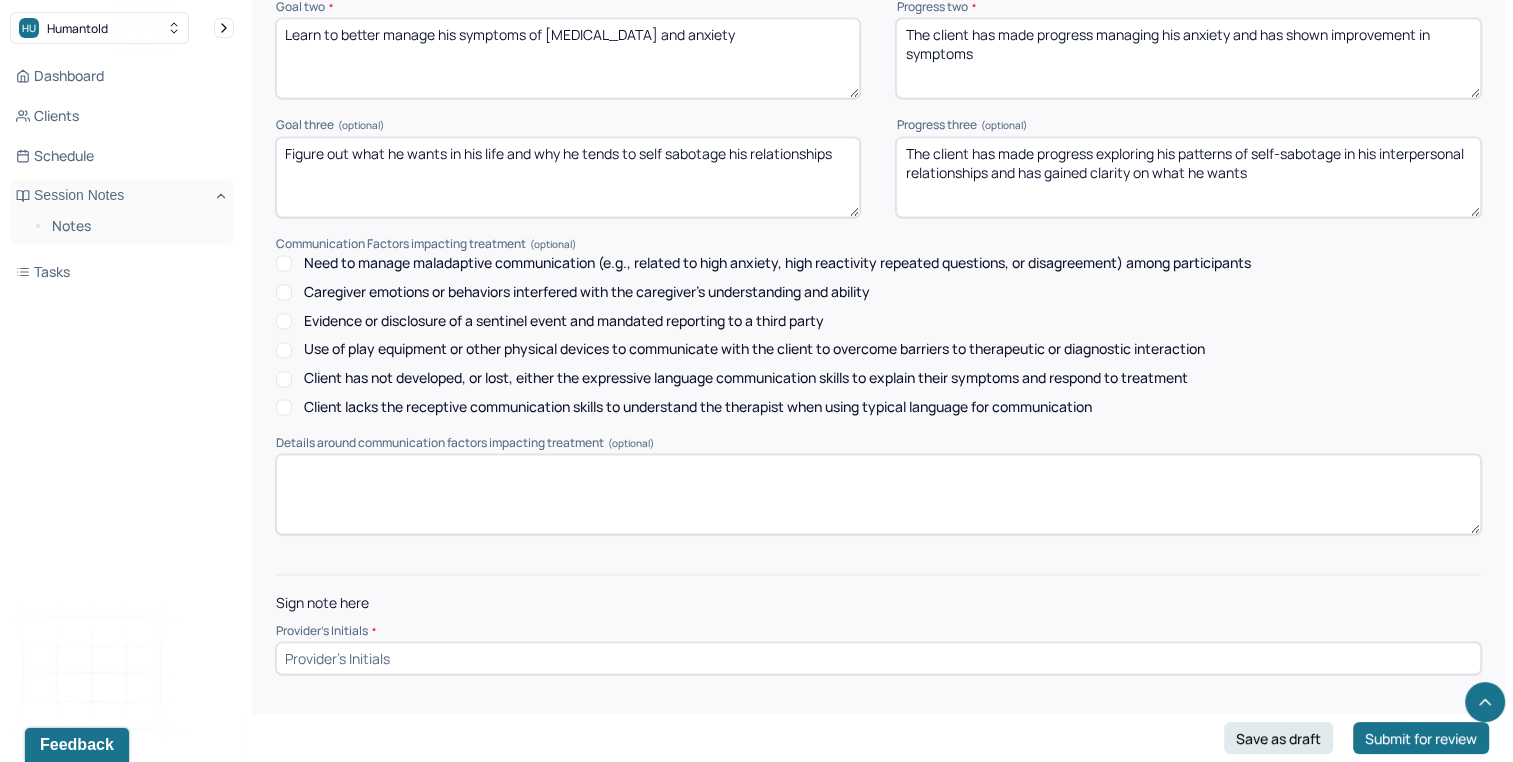 click at bounding box center [878, 658] 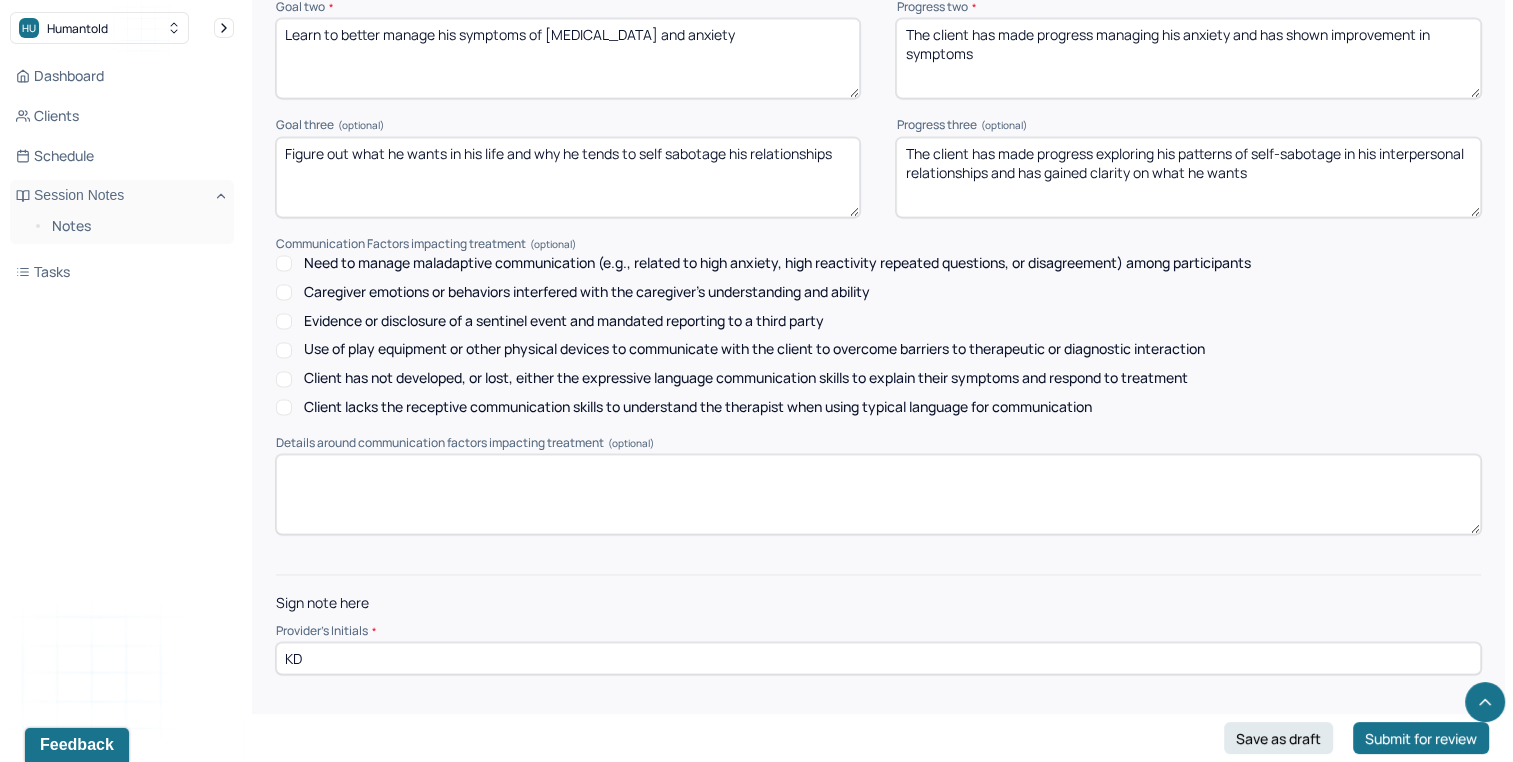 type on "KD" 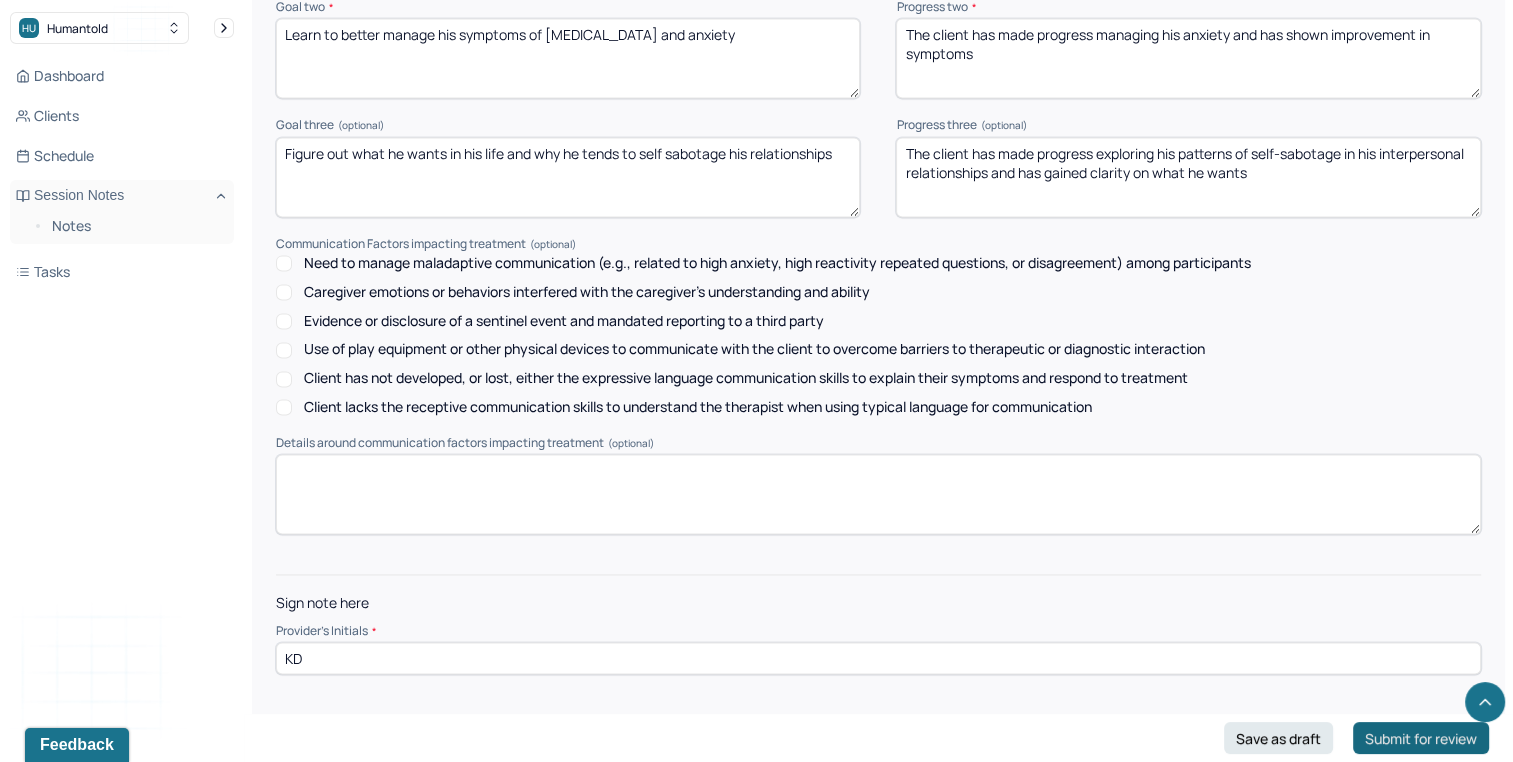 click on "Submit for review" at bounding box center (1421, 738) 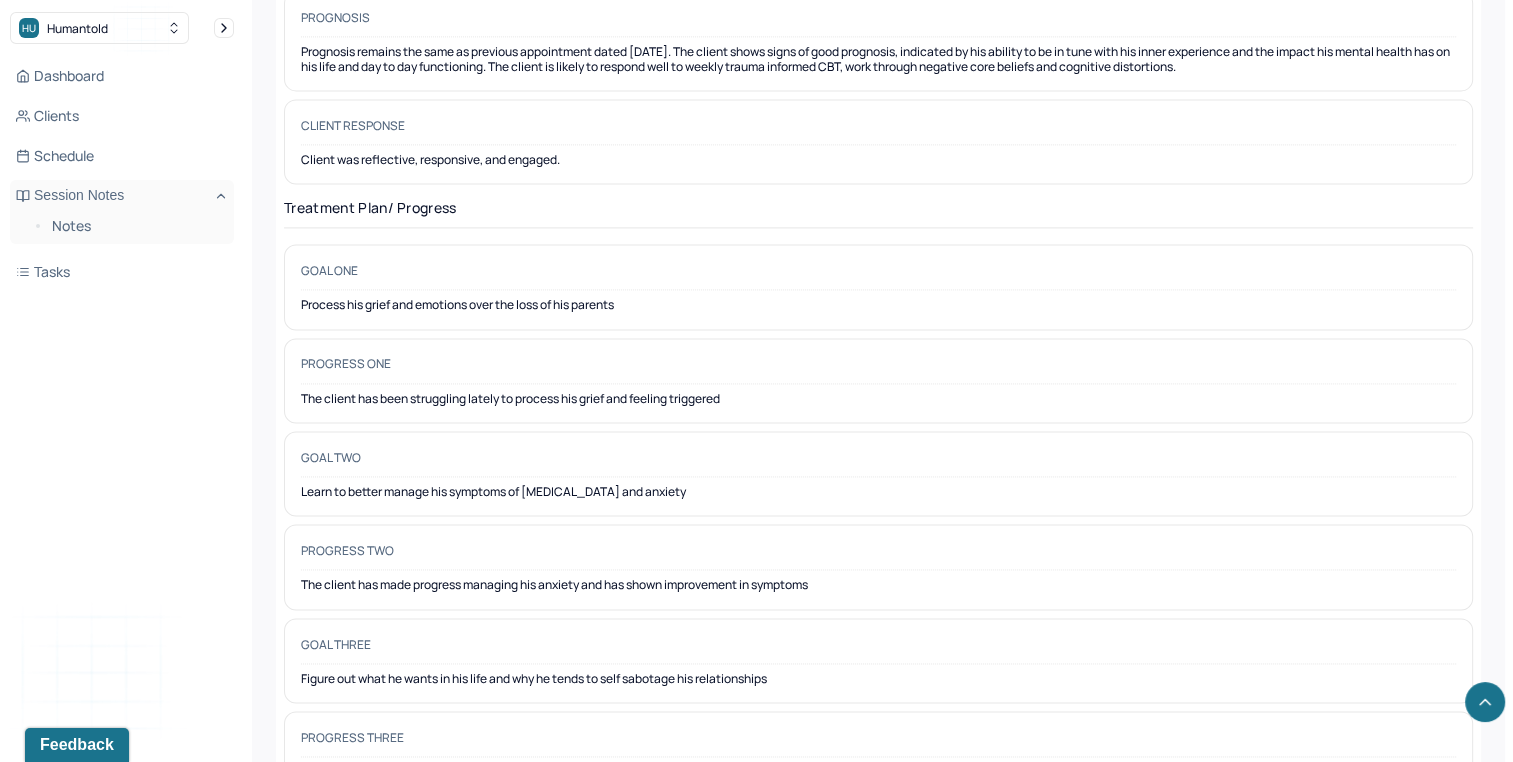 click on "Progress three The client has made progress exploring his patterns of self-sabotage in his interpersonal relationships and has gained clarity on what he wants" at bounding box center (878, 753) 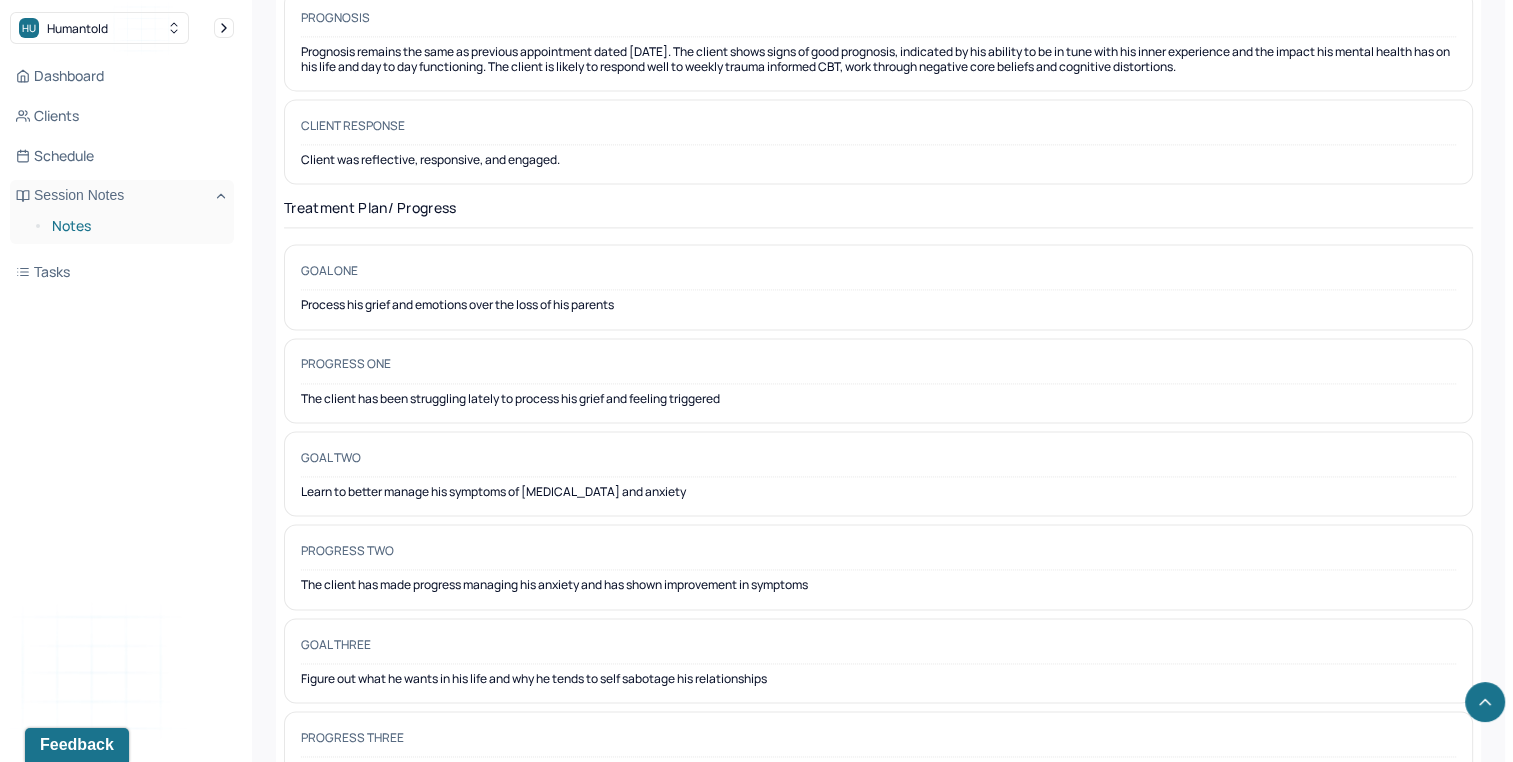 click on "Notes" at bounding box center (135, 226) 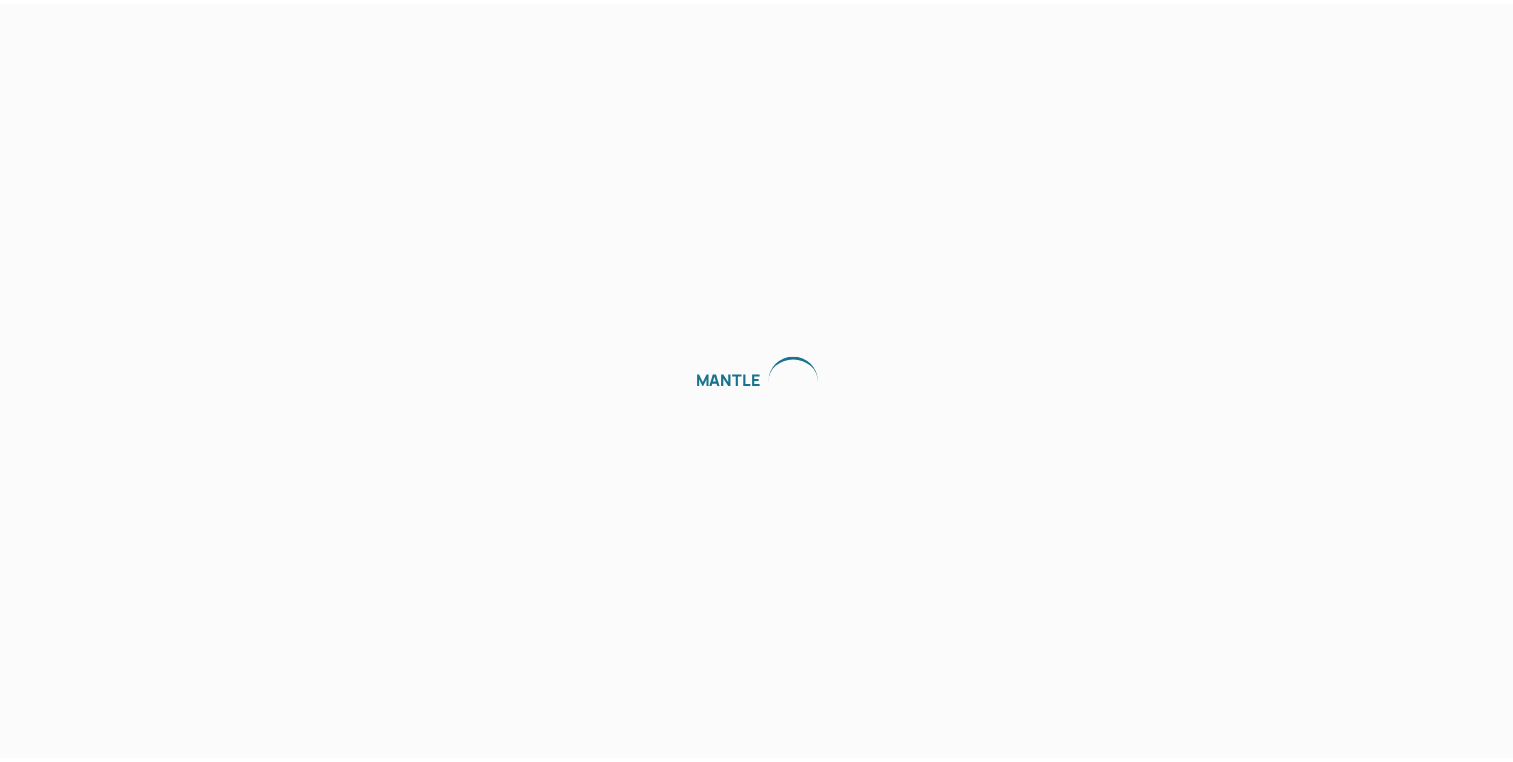scroll, scrollTop: 0, scrollLeft: 0, axis: both 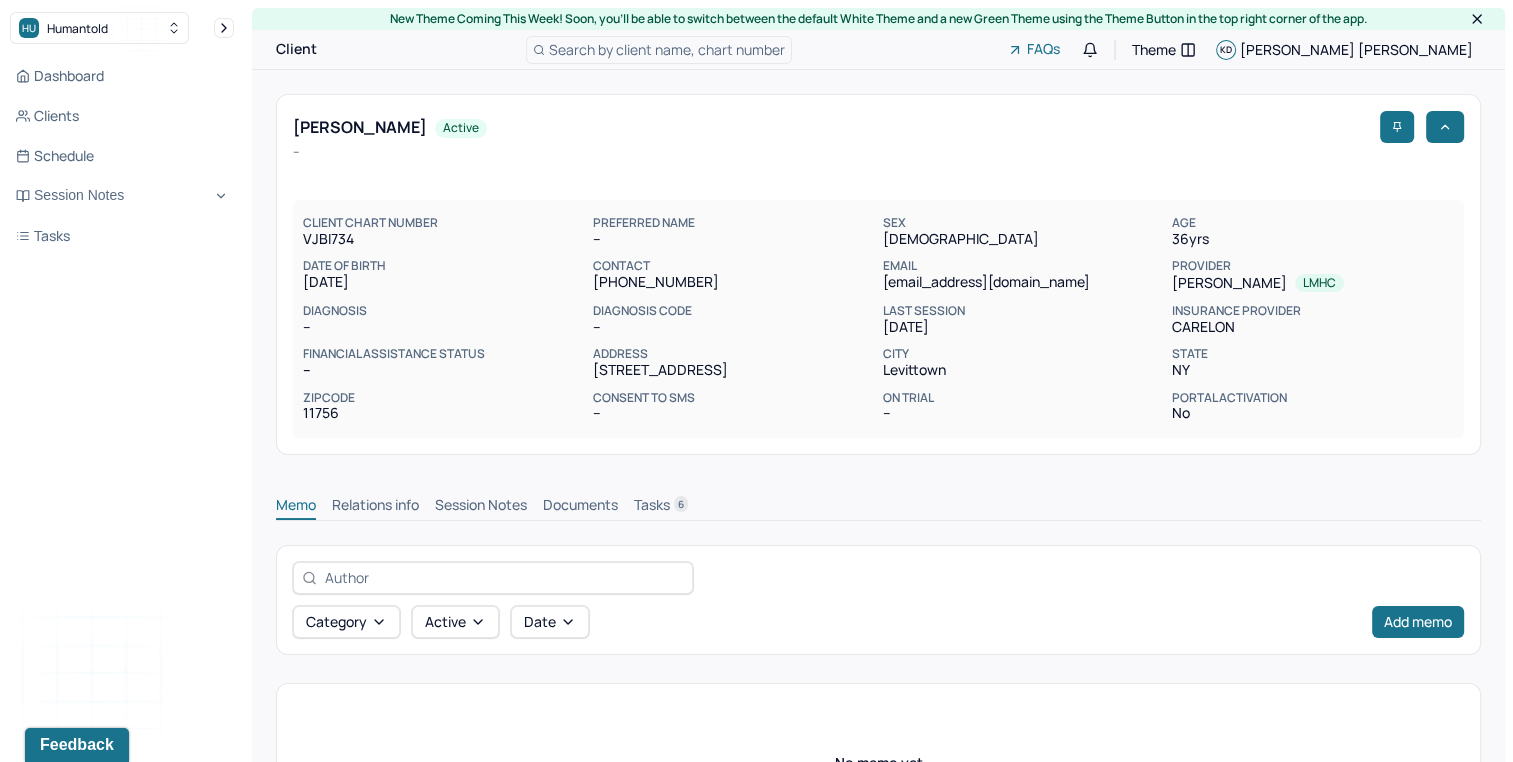 drag, startPoint x: 463, startPoint y: 514, endPoint x: 467, endPoint y: 504, distance: 10.770329 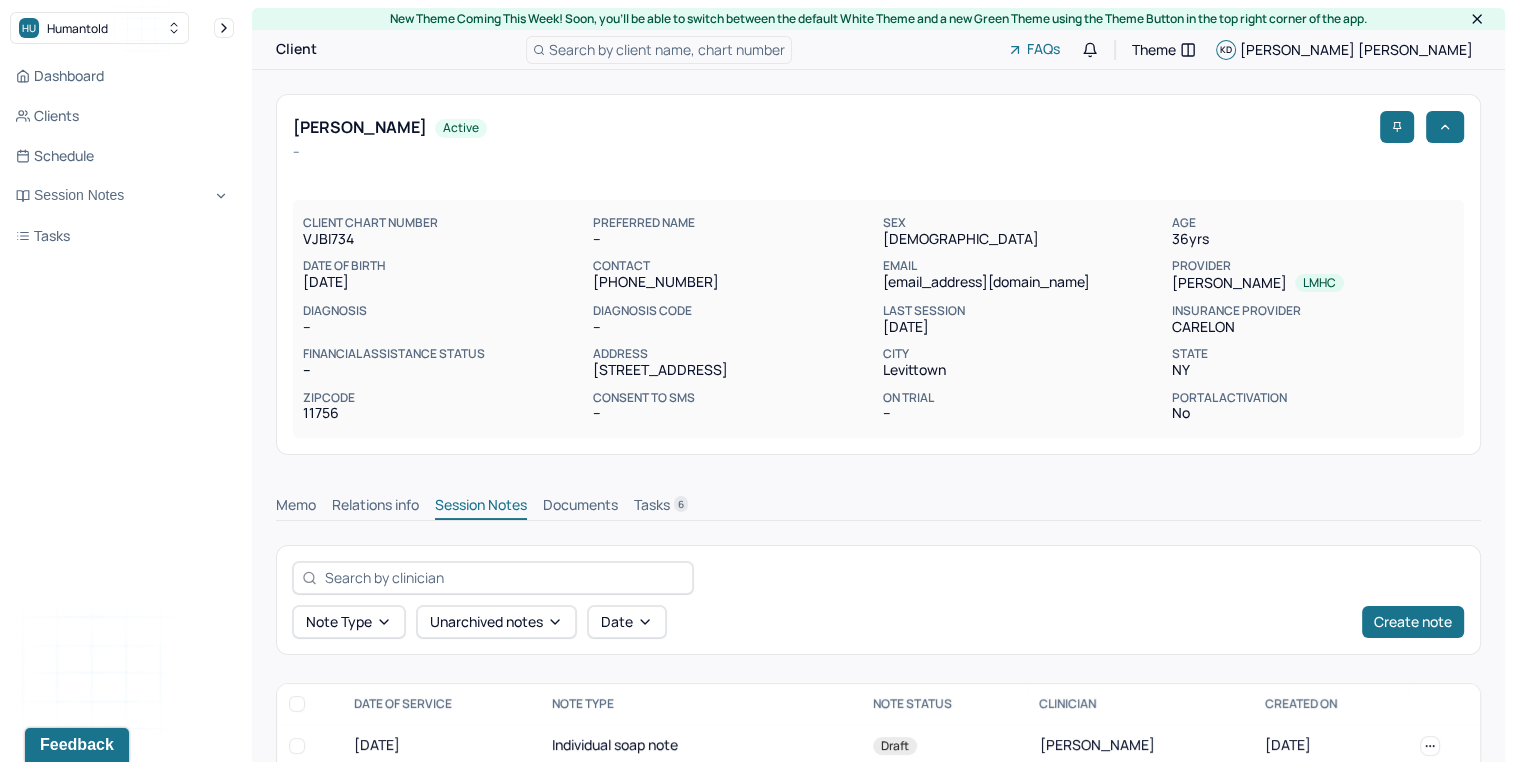 click on "Session Notes" at bounding box center [481, 507] 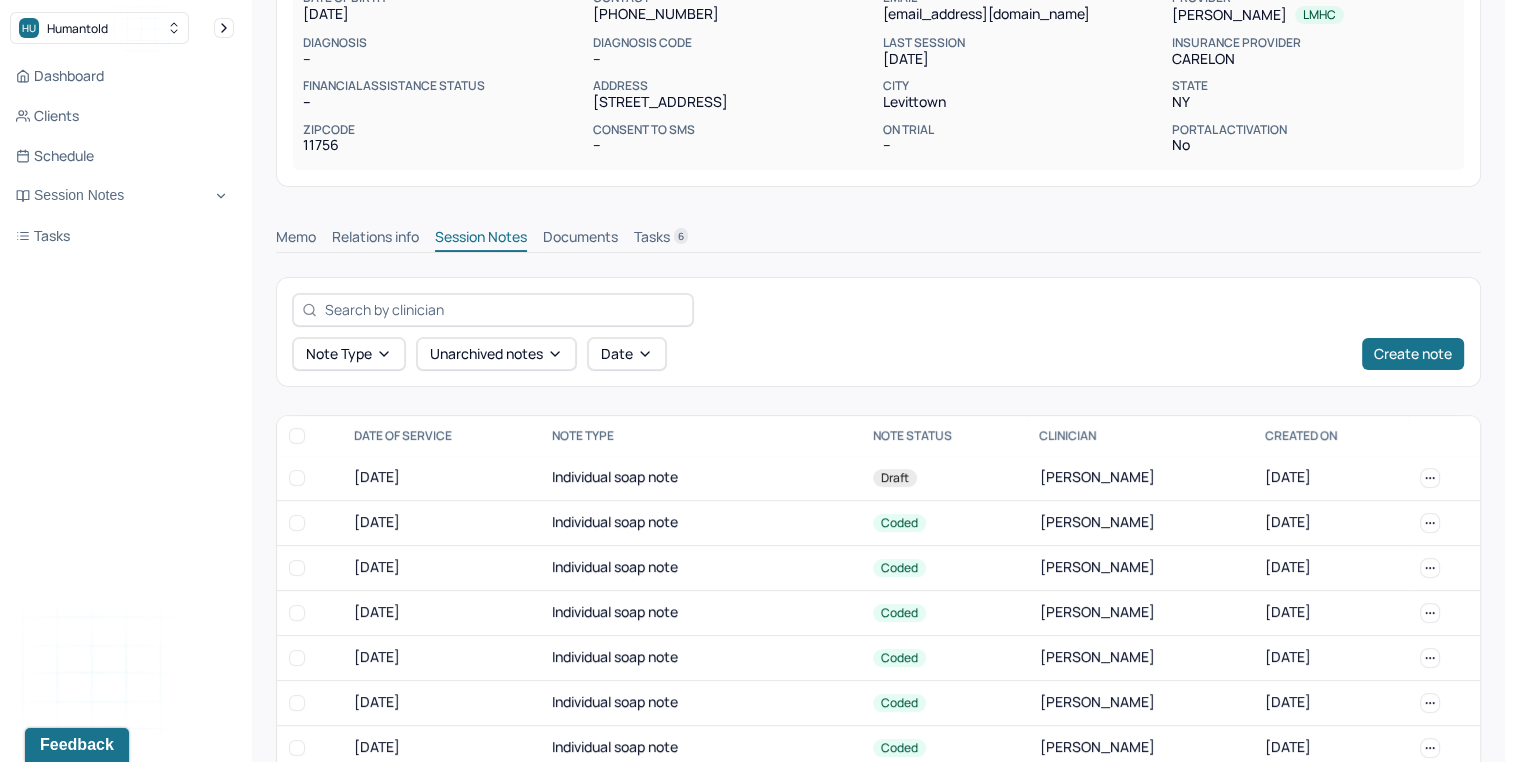 scroll, scrollTop: 264, scrollLeft: 0, axis: vertical 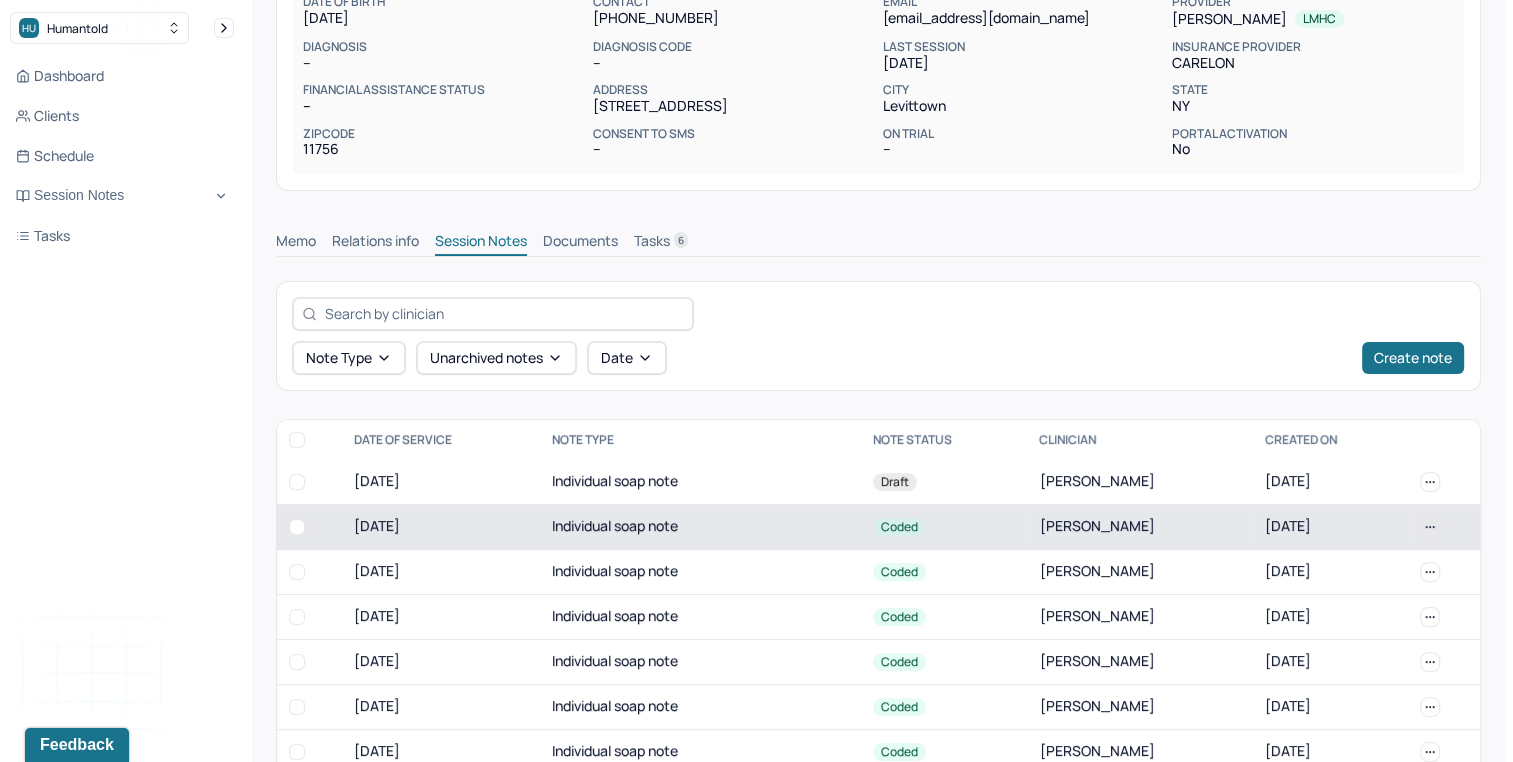 click on "Individual soap note" at bounding box center (700, 526) 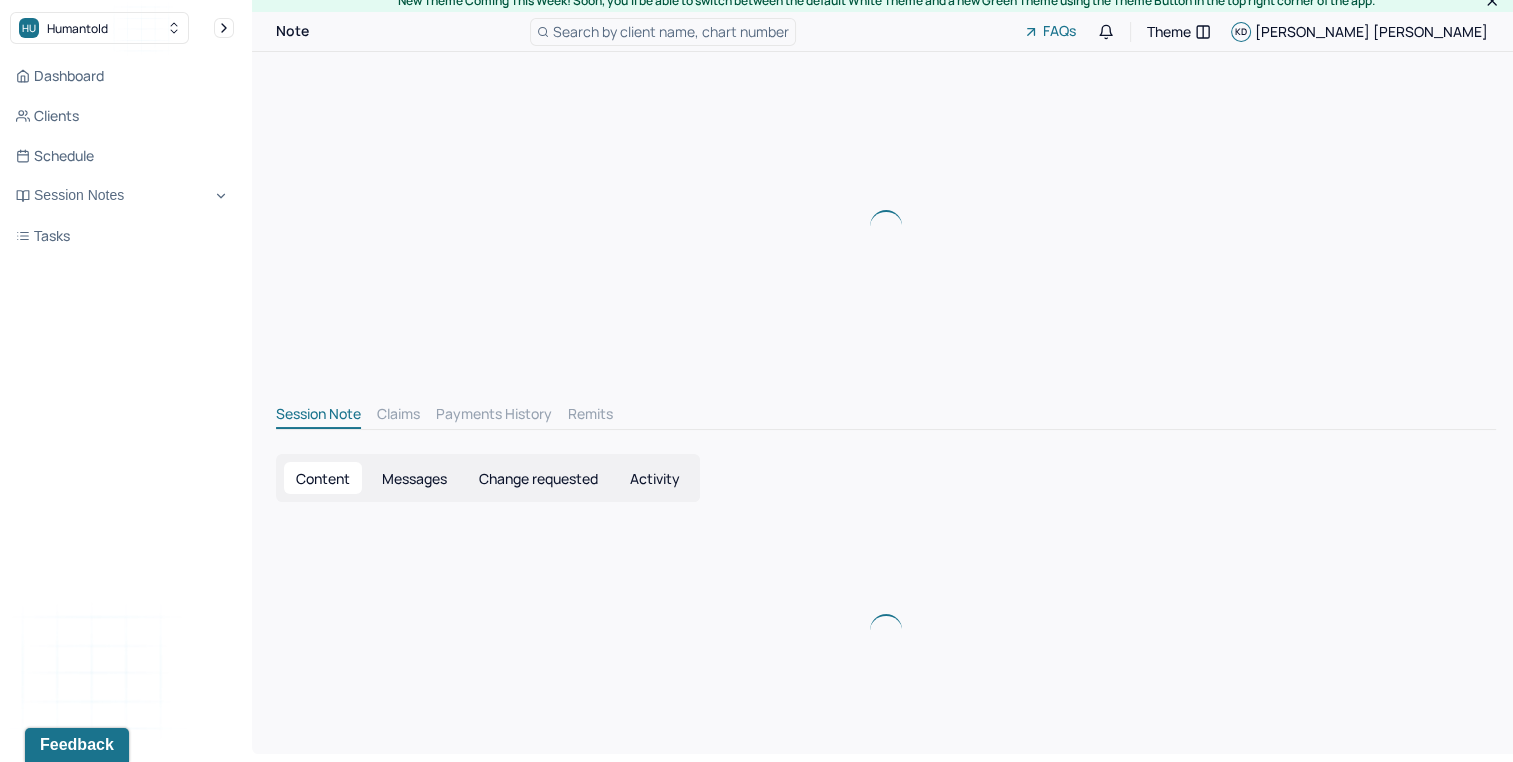 scroll, scrollTop: 0, scrollLeft: 0, axis: both 